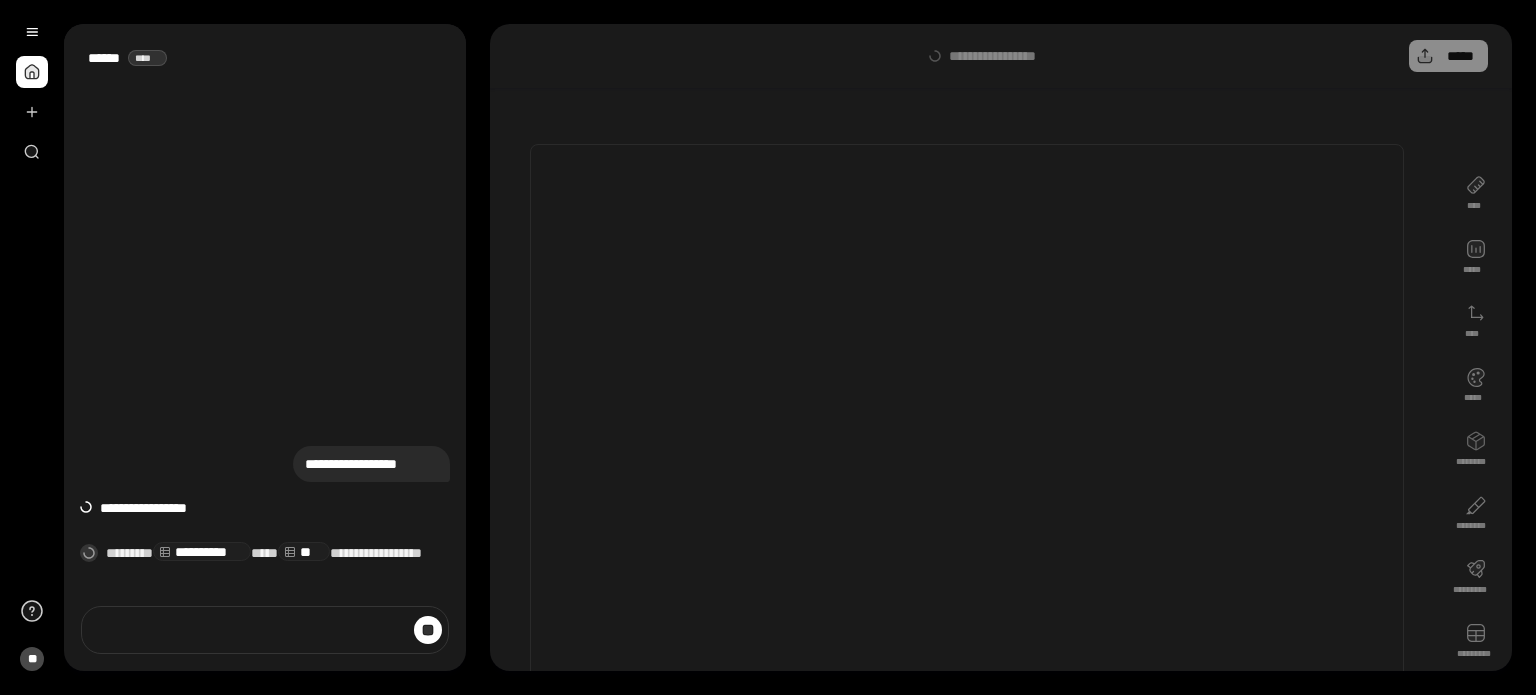 scroll, scrollTop: 0, scrollLeft: 0, axis: both 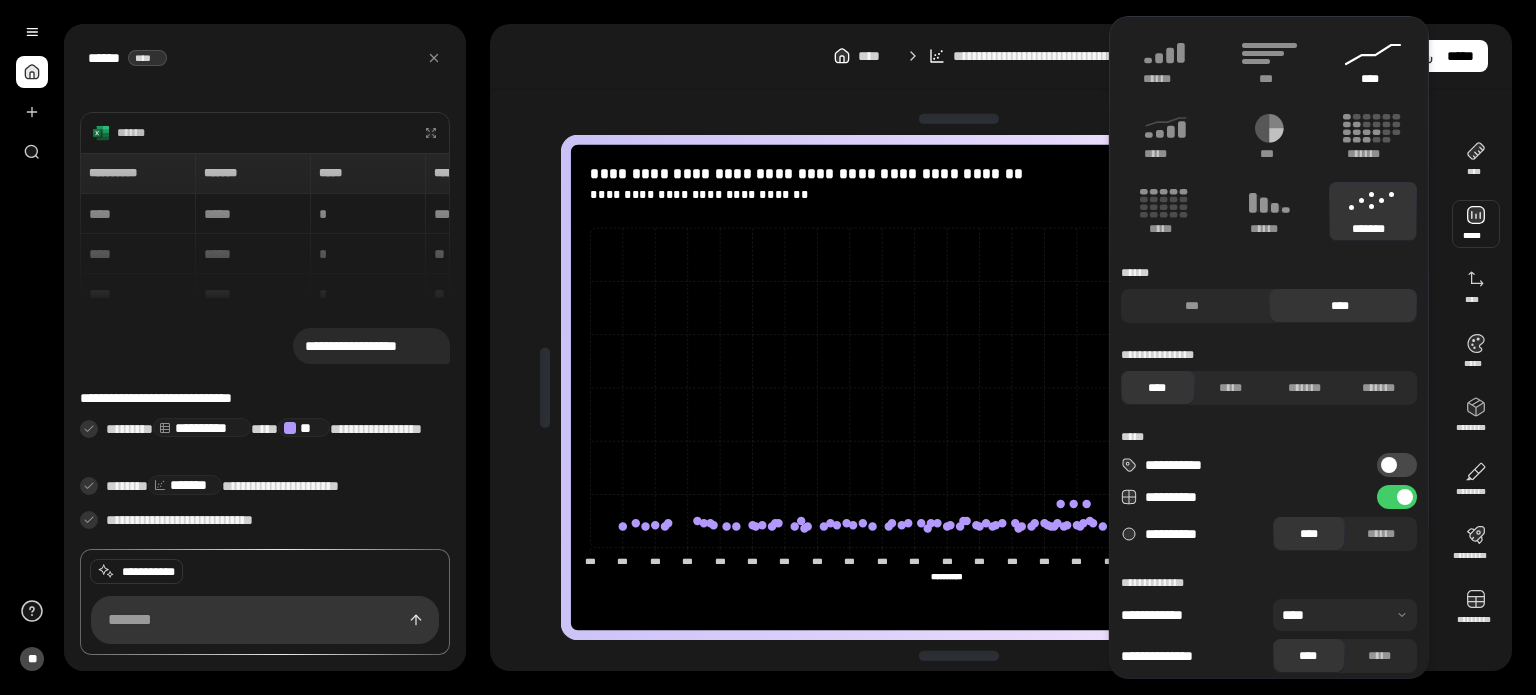 click on "****" at bounding box center [1373, 61] 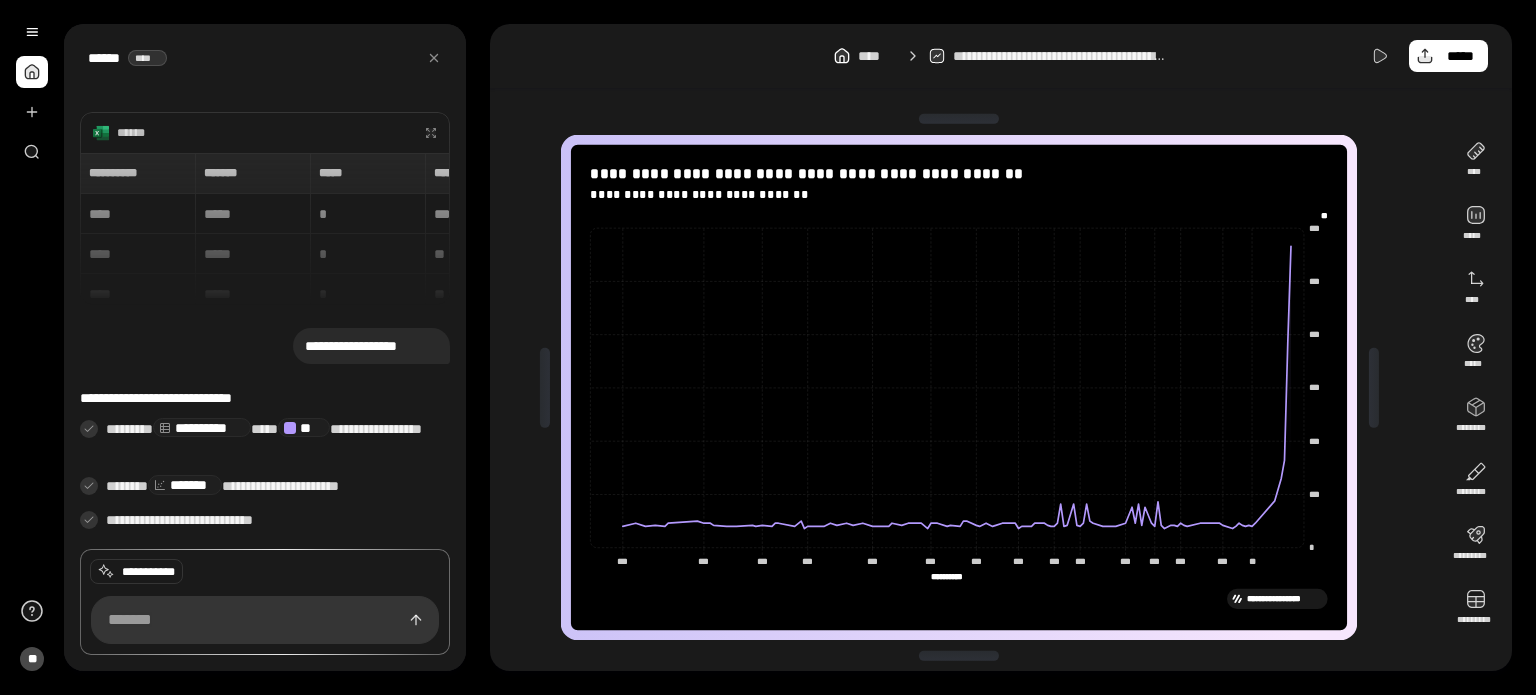 click on "**********" at bounding box center (1001, 347) 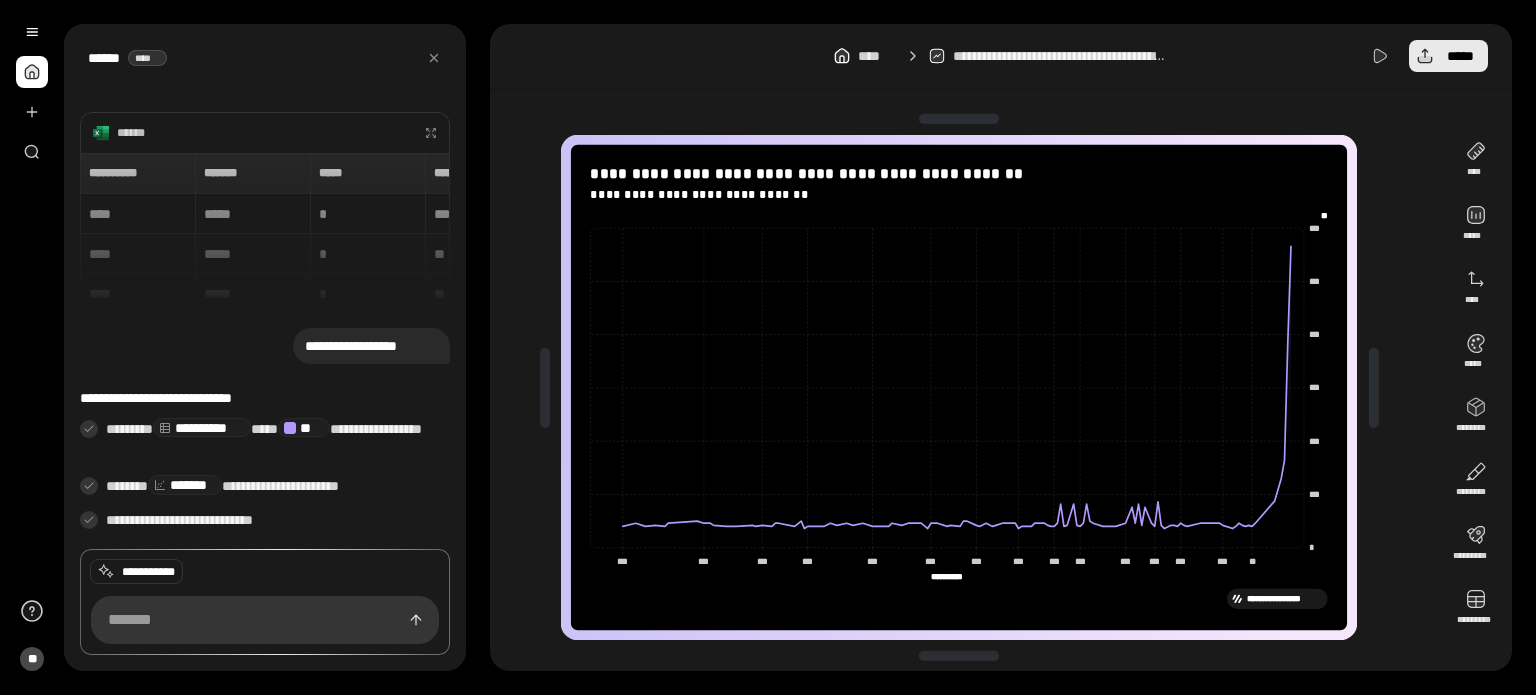 click on "*****" at bounding box center [1448, 56] 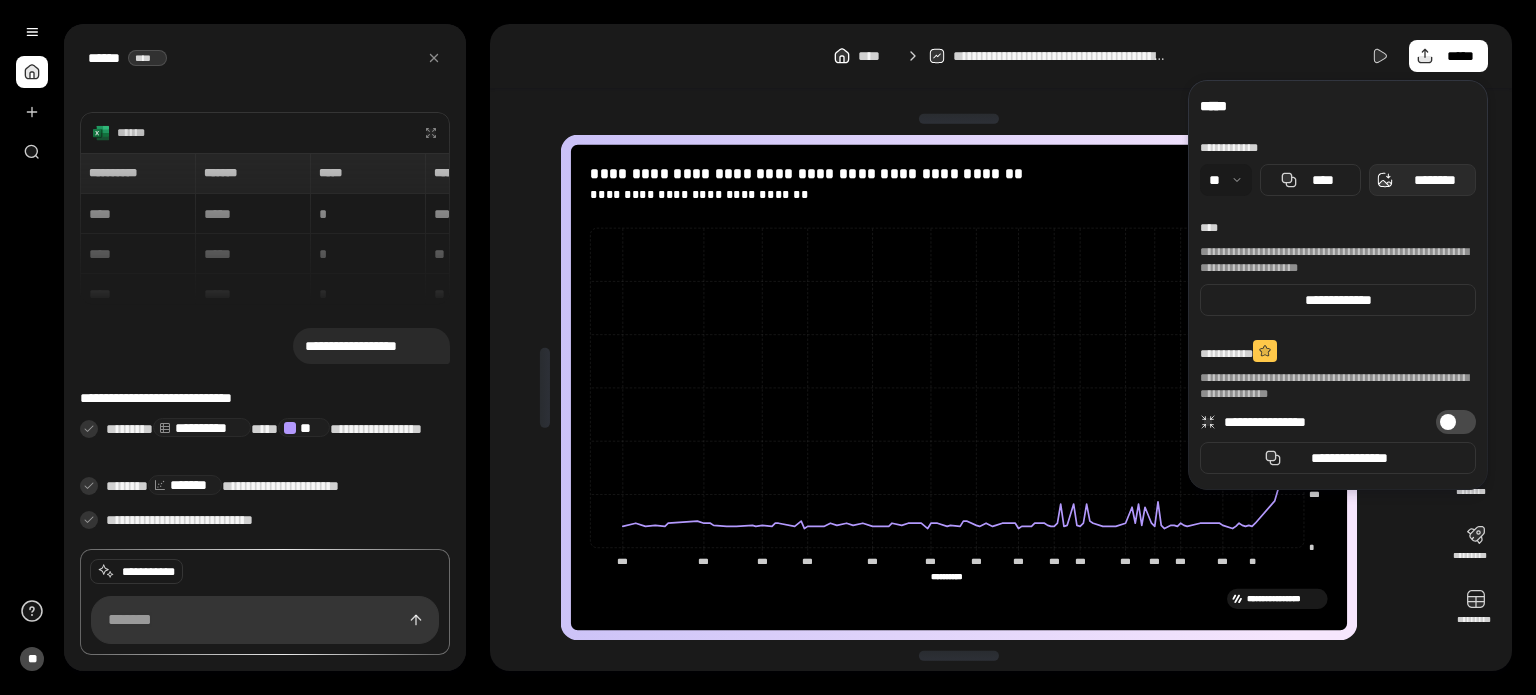 click on "********" at bounding box center (1434, 180) 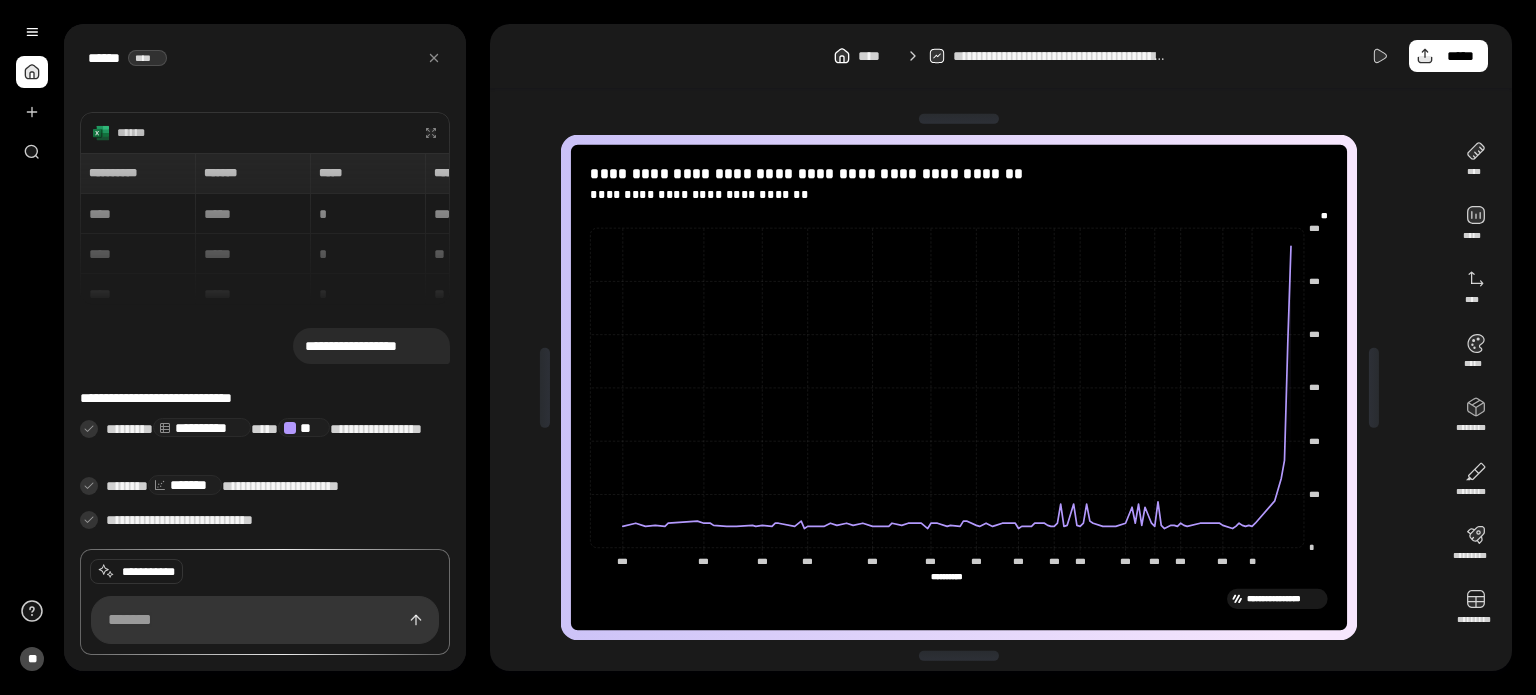 click on "**********" at bounding box center [800, 347] 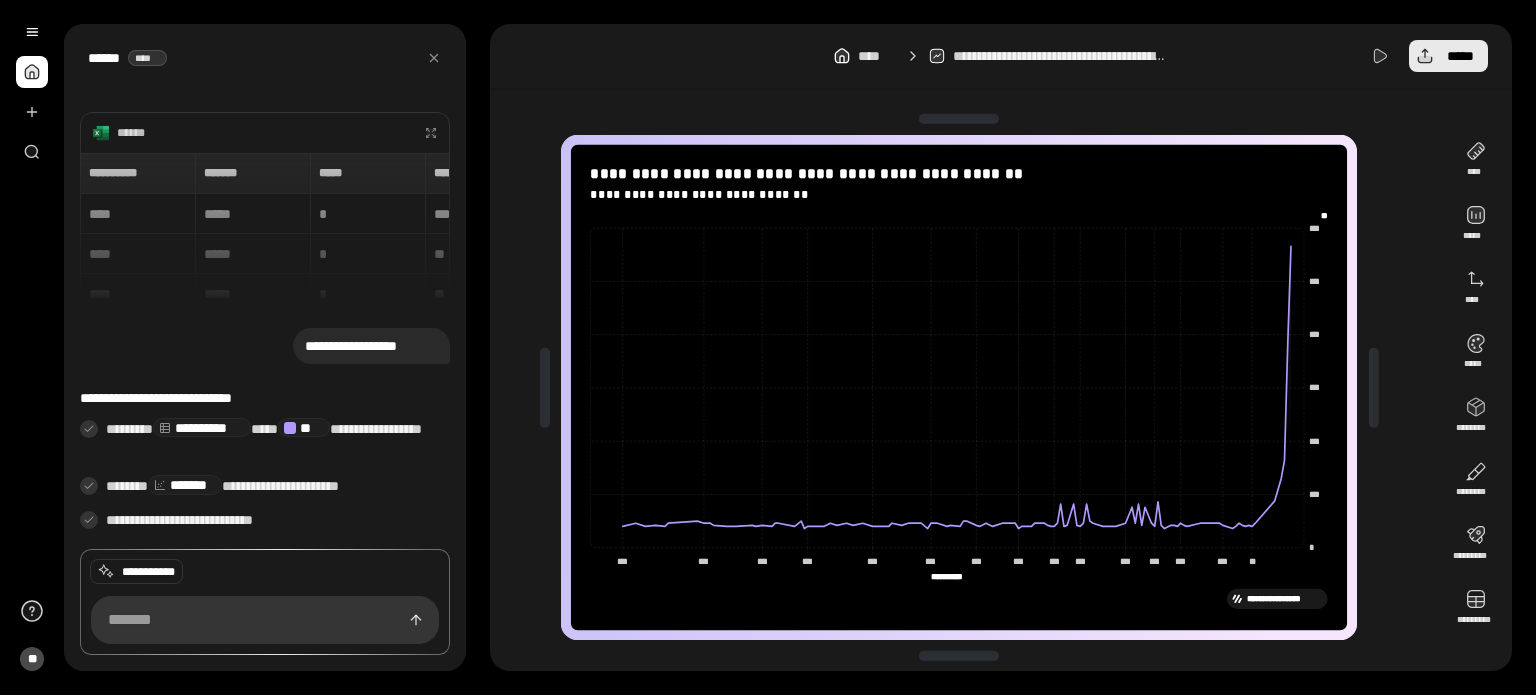 click on "*****" at bounding box center [1460, 56] 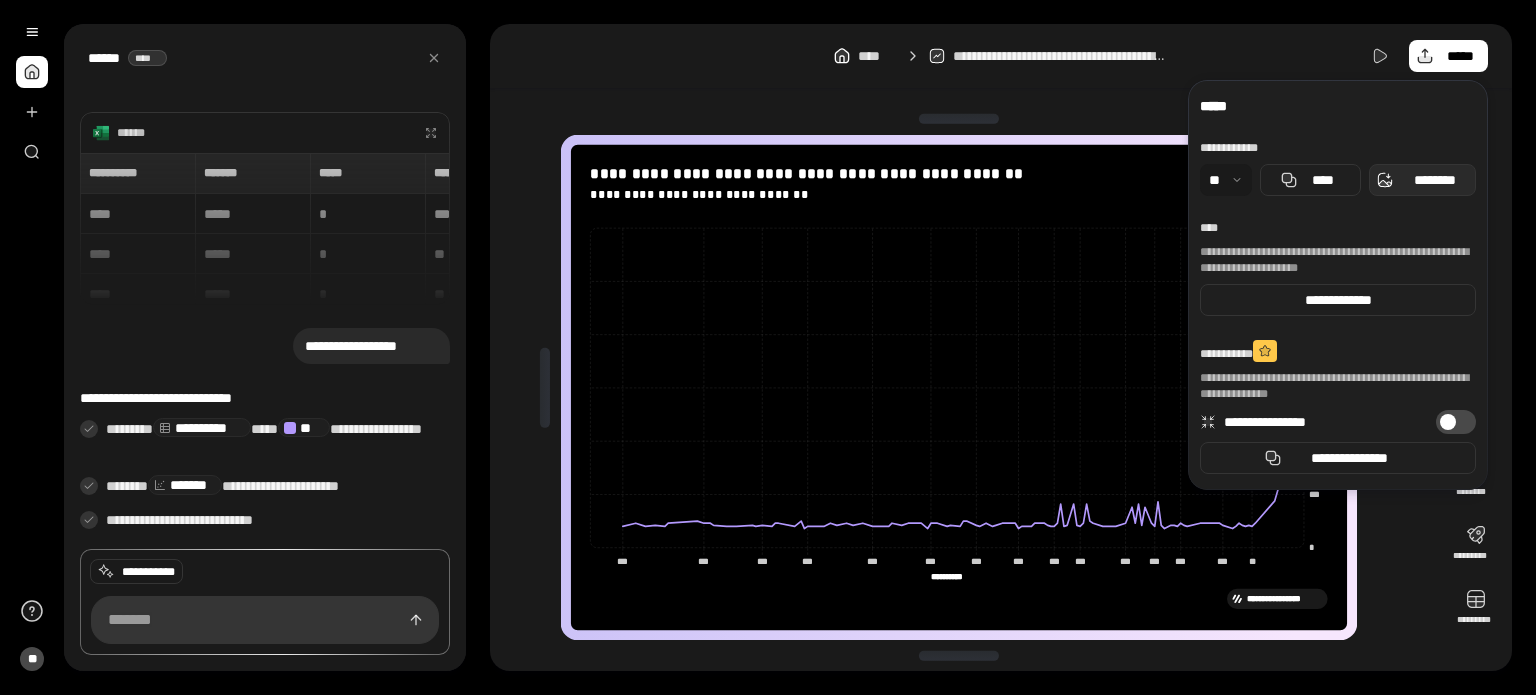 click on "********" at bounding box center [1434, 180] 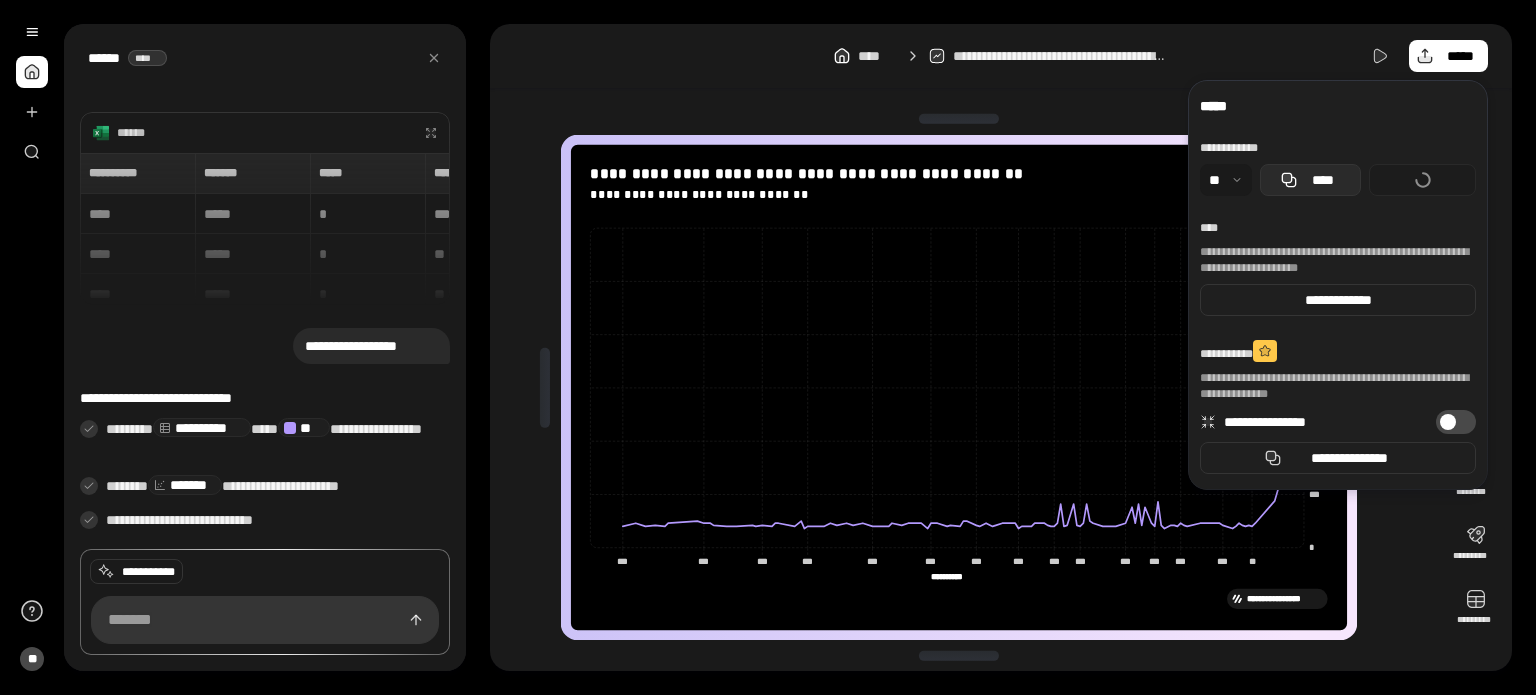 click on "****" at bounding box center [1322, 180] 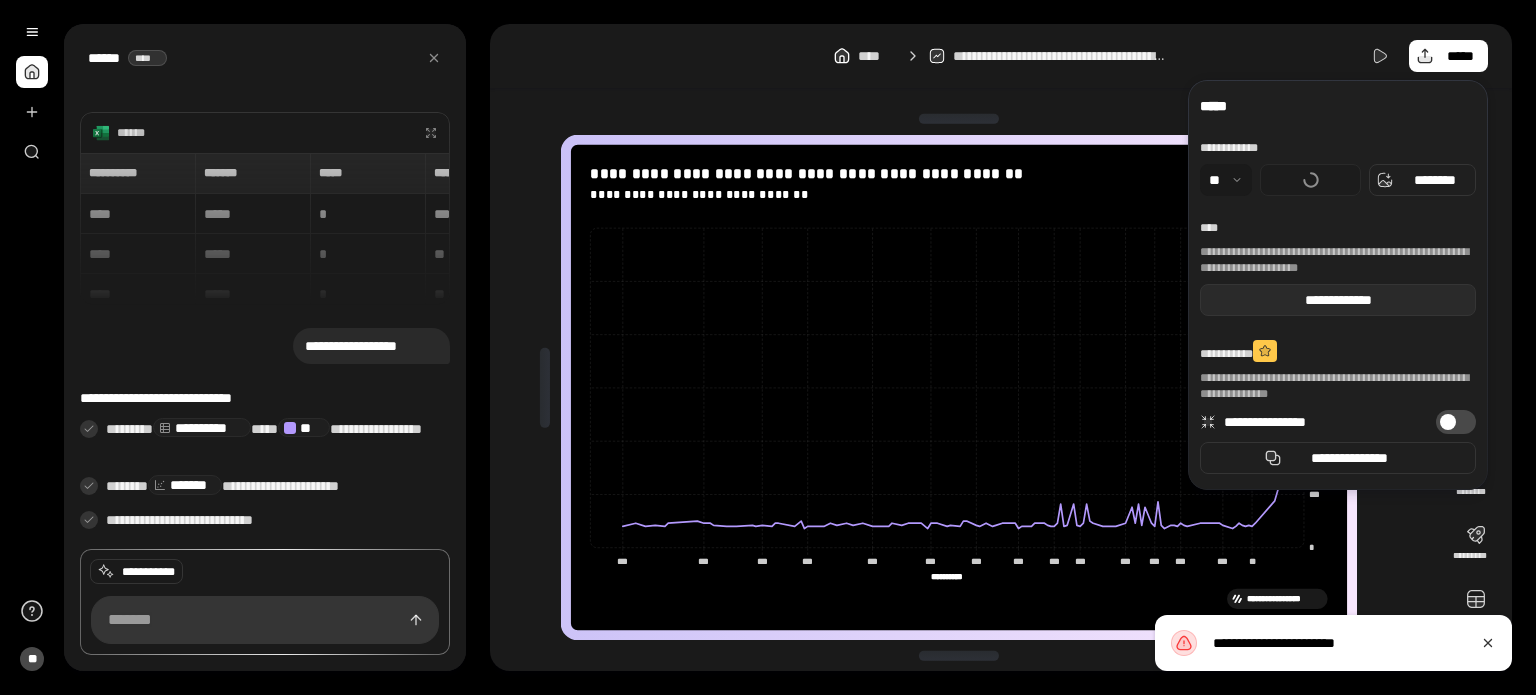 click on "**********" at bounding box center (1338, 300) 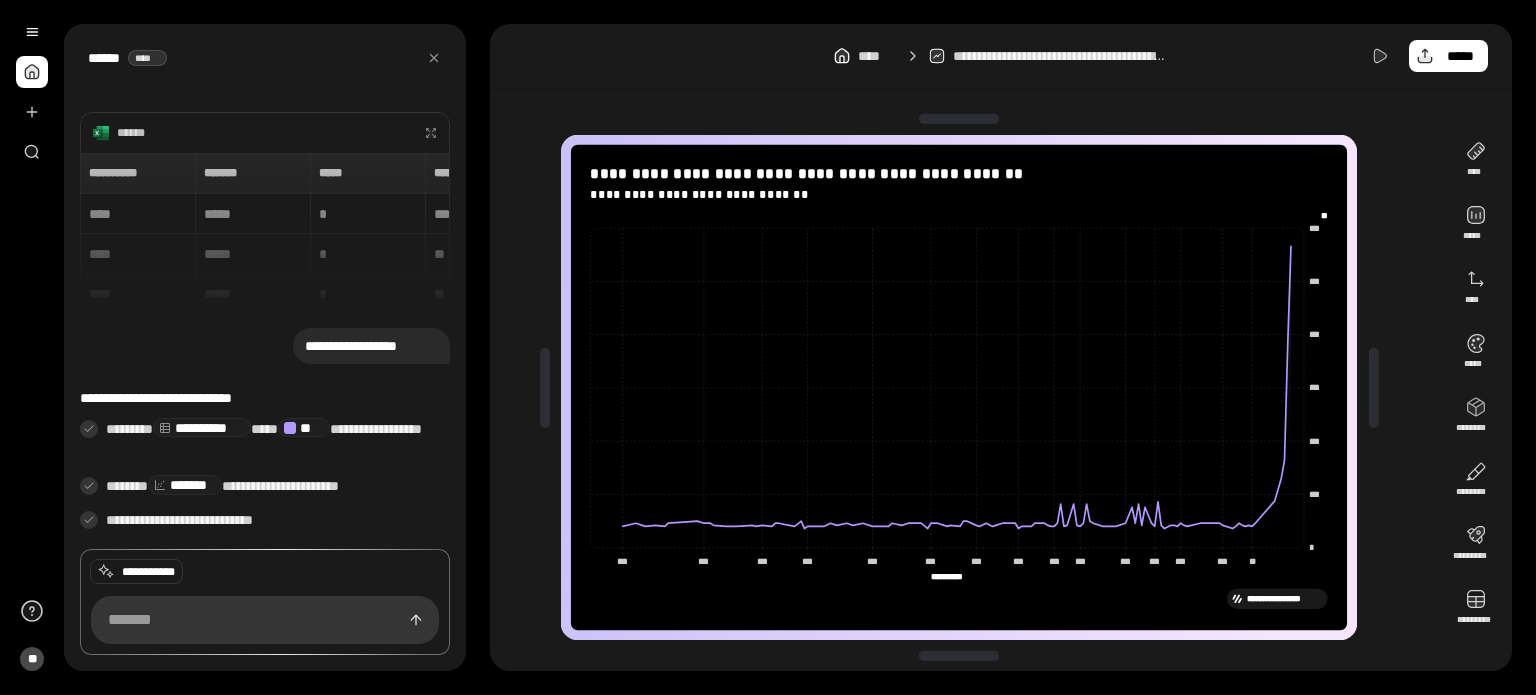 click on "**********" at bounding box center (1001, 56) 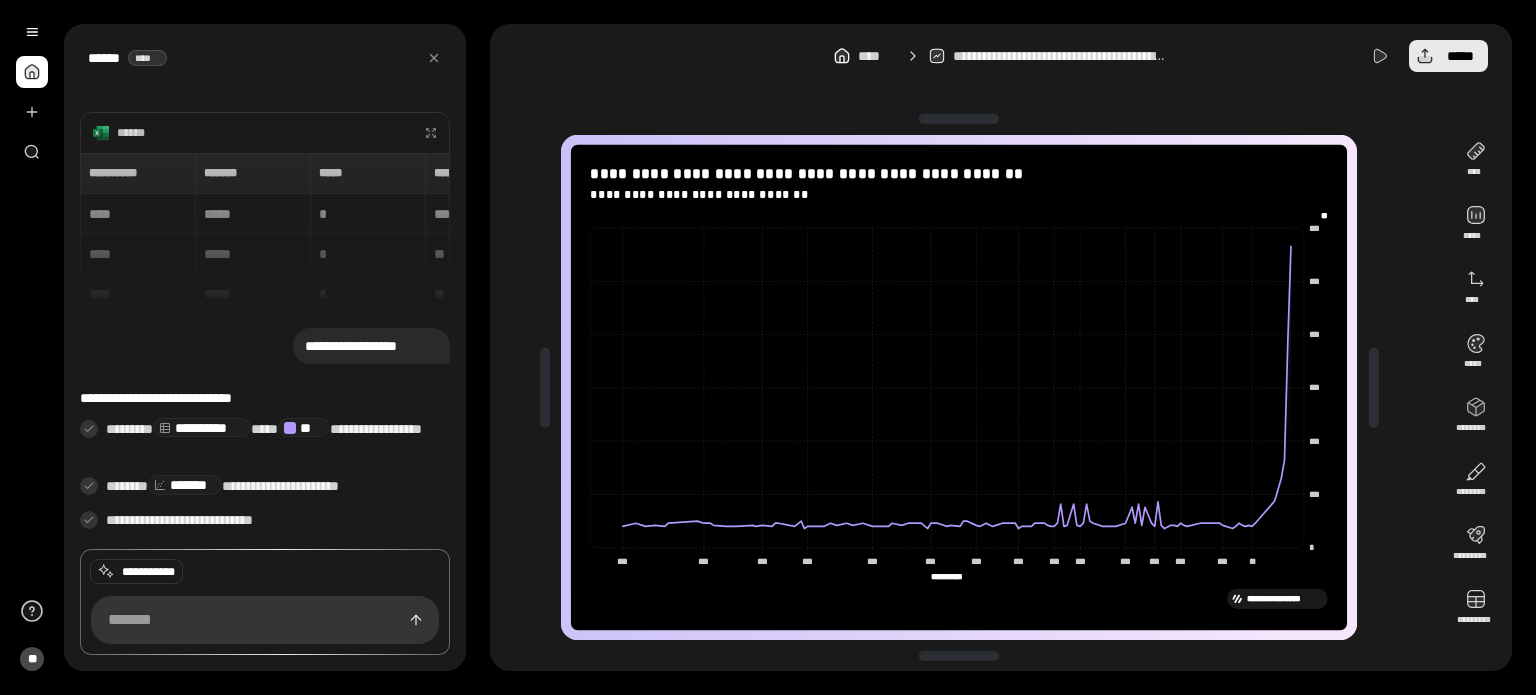 click on "*****" at bounding box center [1460, 56] 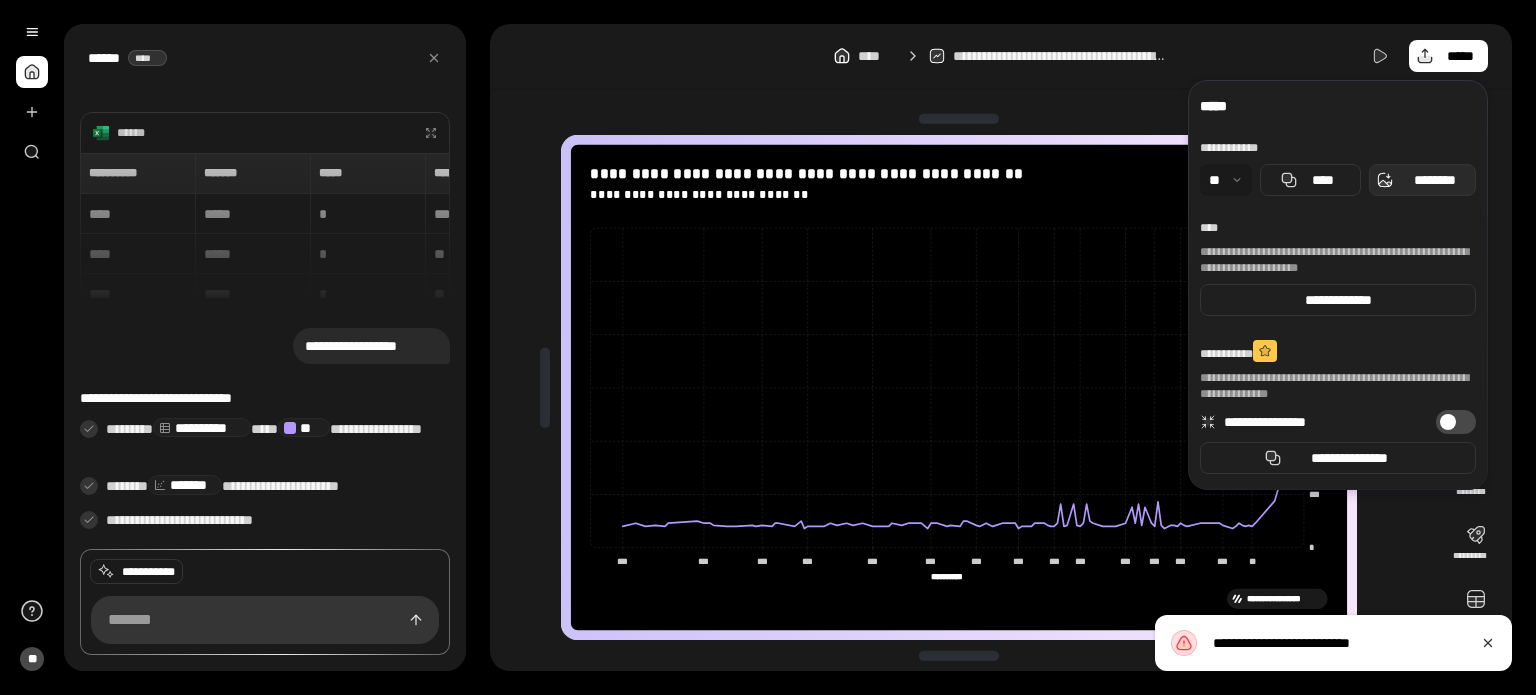 click on "********" at bounding box center (1434, 180) 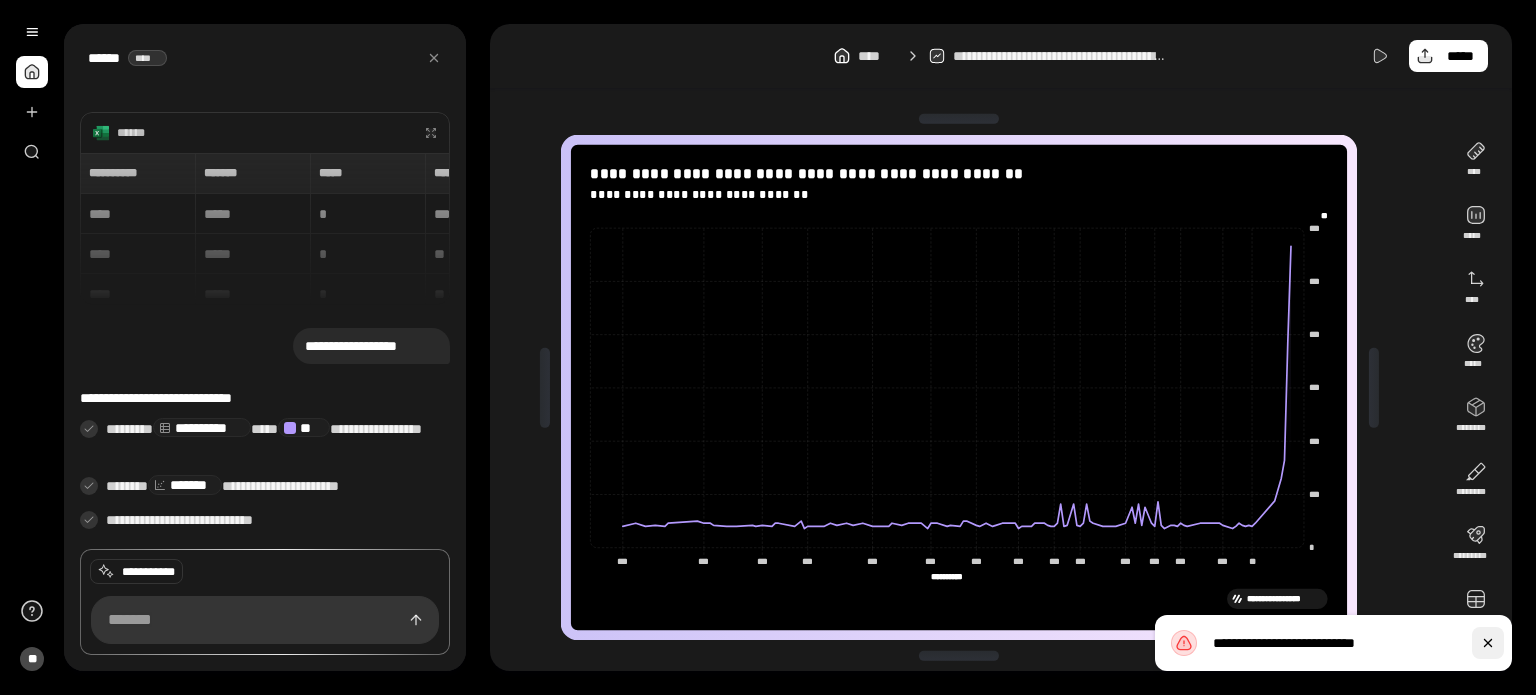 click at bounding box center [1488, 643] 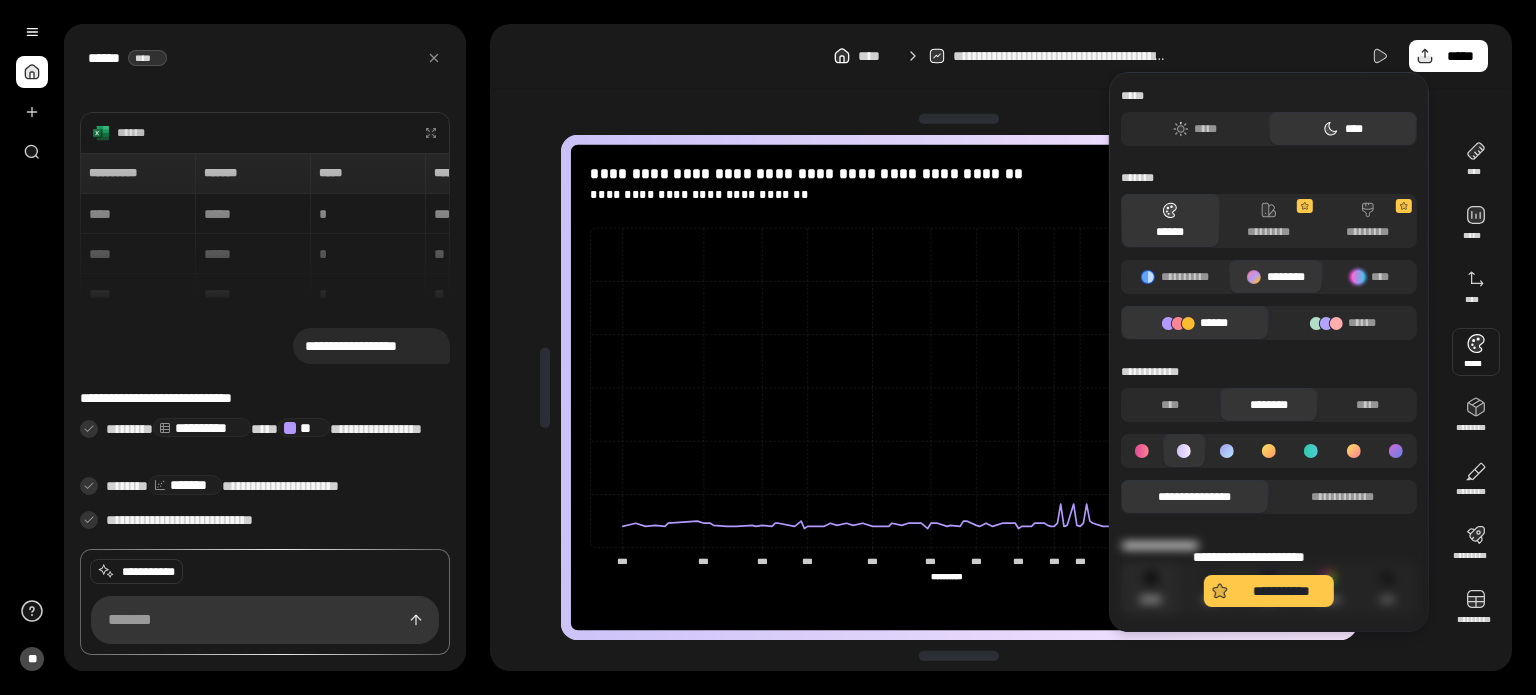 click on "**********" at bounding box center [1269, 577] 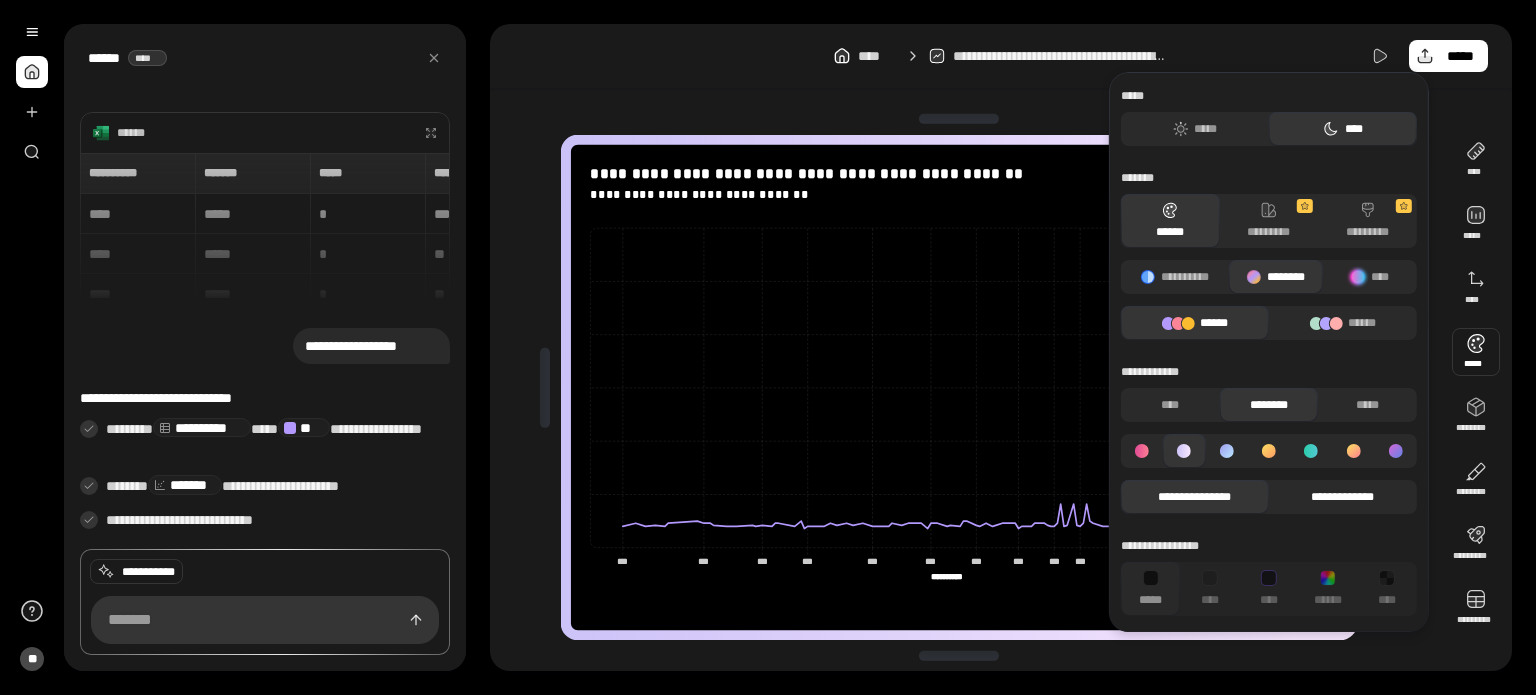 click on "**********" at bounding box center (1343, 497) 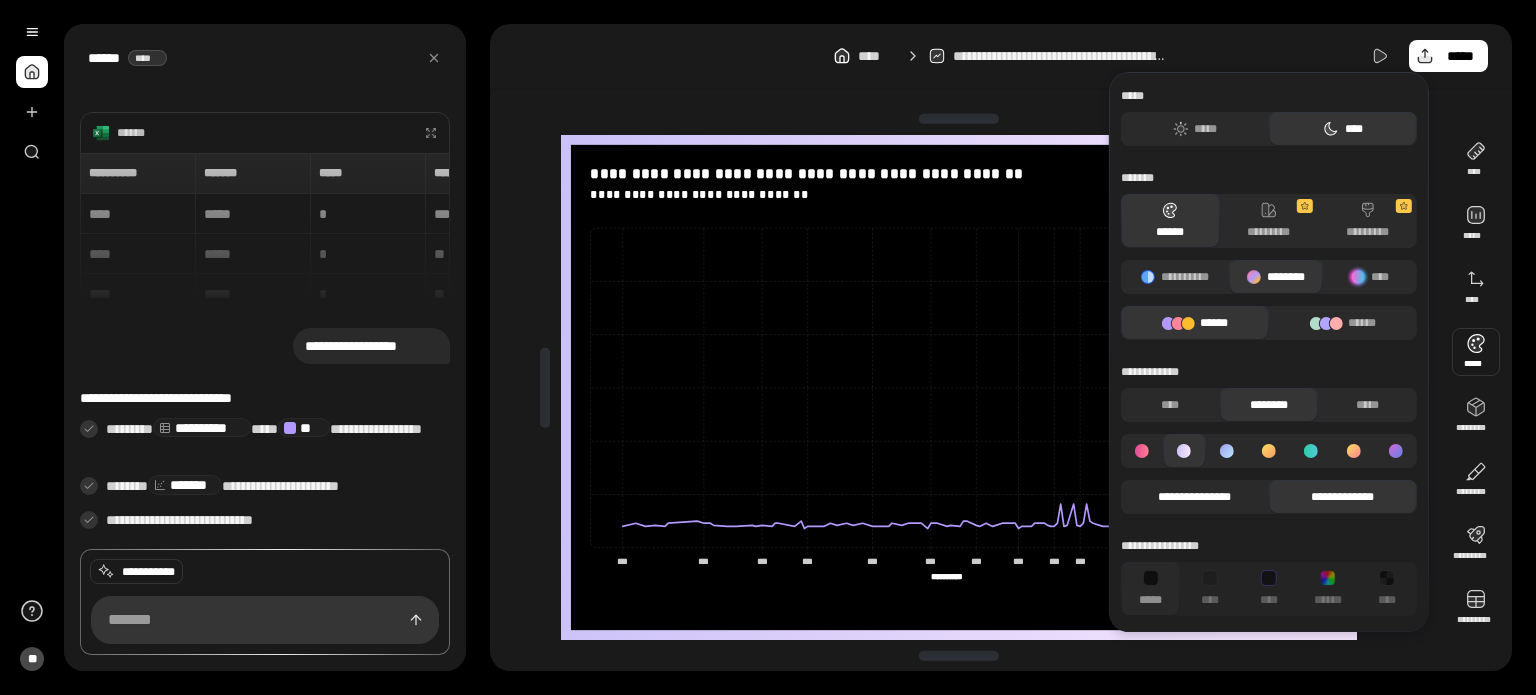 click on "**********" at bounding box center [1195, 497] 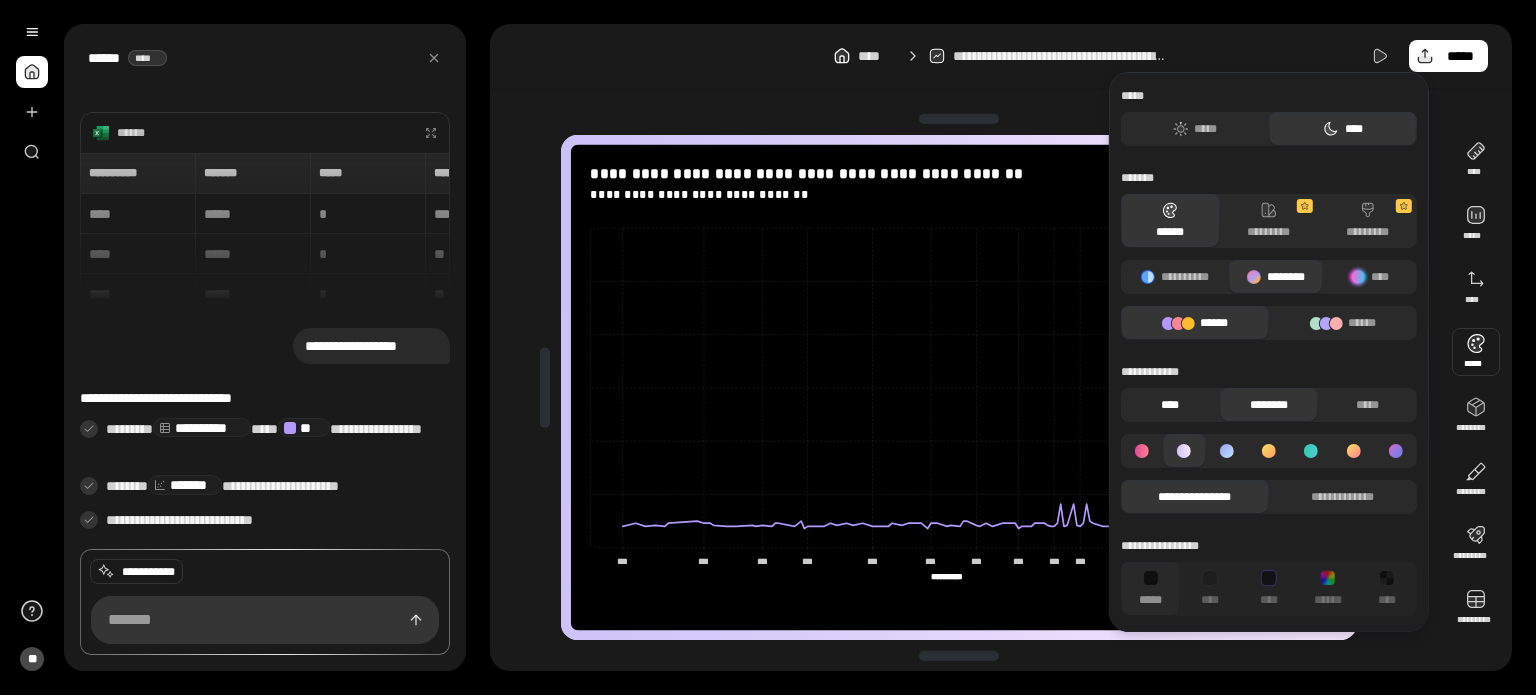 click on "****" at bounding box center (1170, 405) 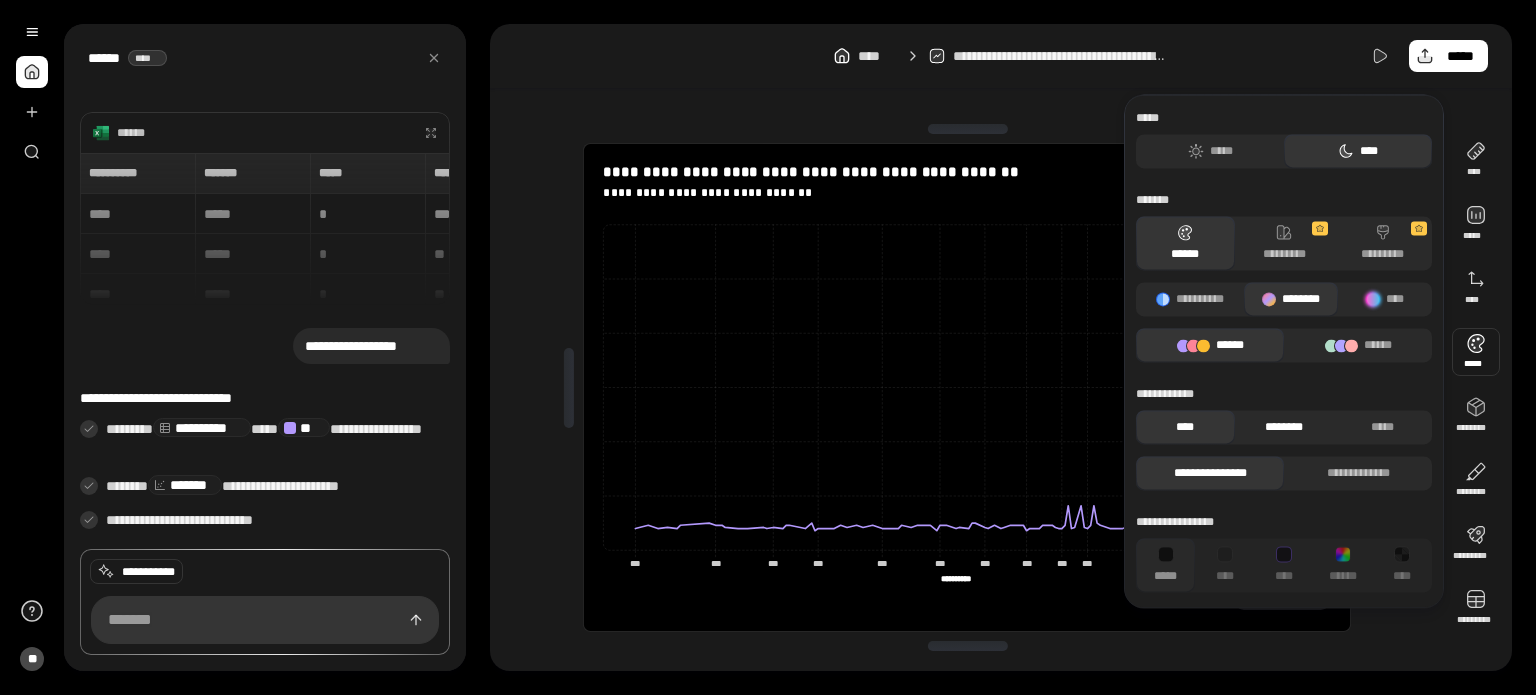 click on "********" at bounding box center (1284, 427) 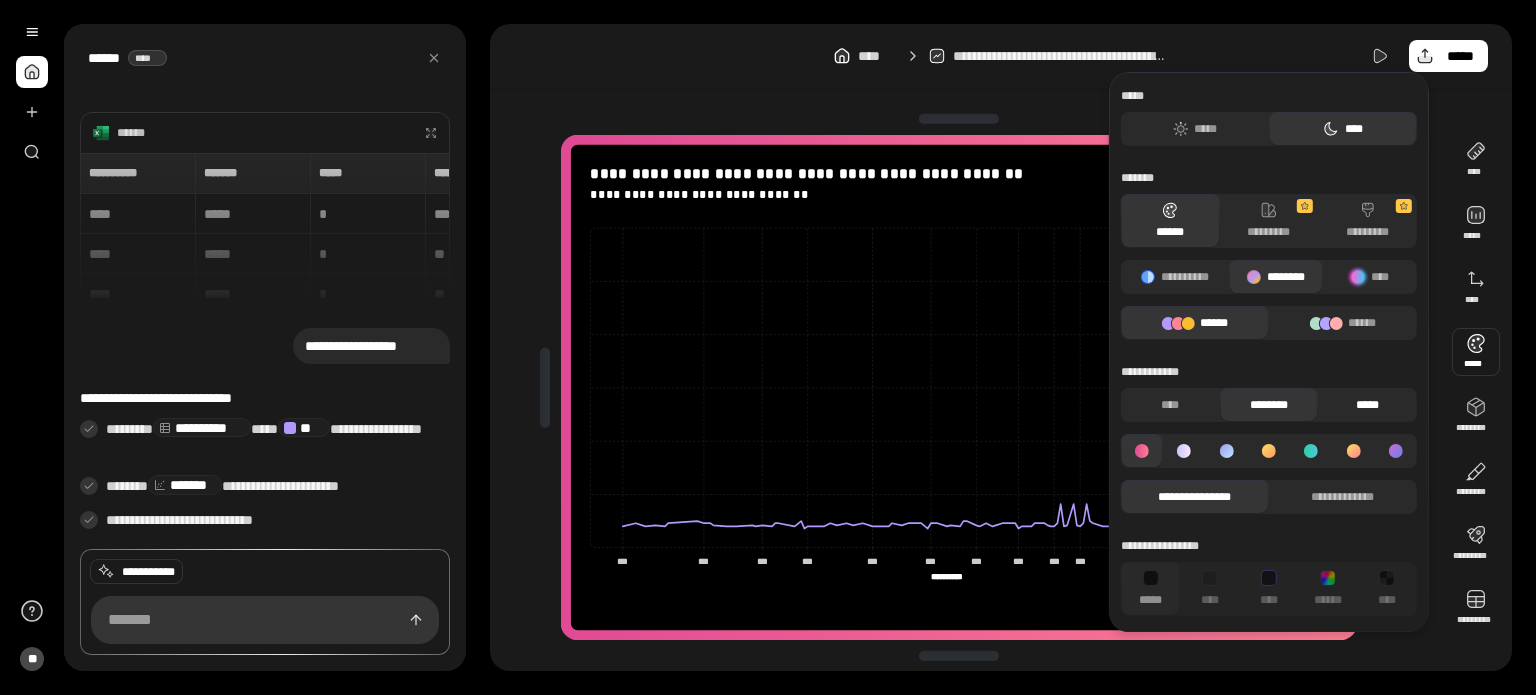 click on "*****" at bounding box center [1367, 405] 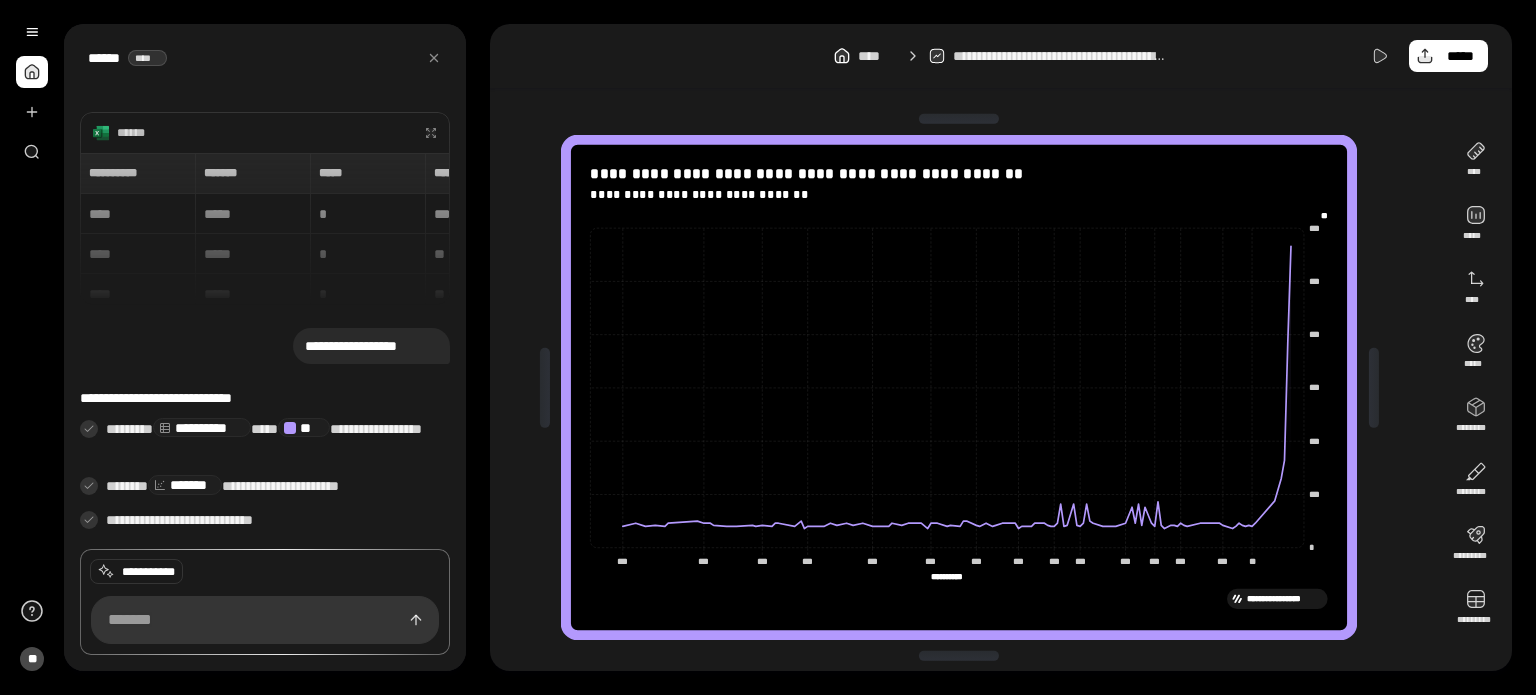 click on "**********" at bounding box center [1001, 56] 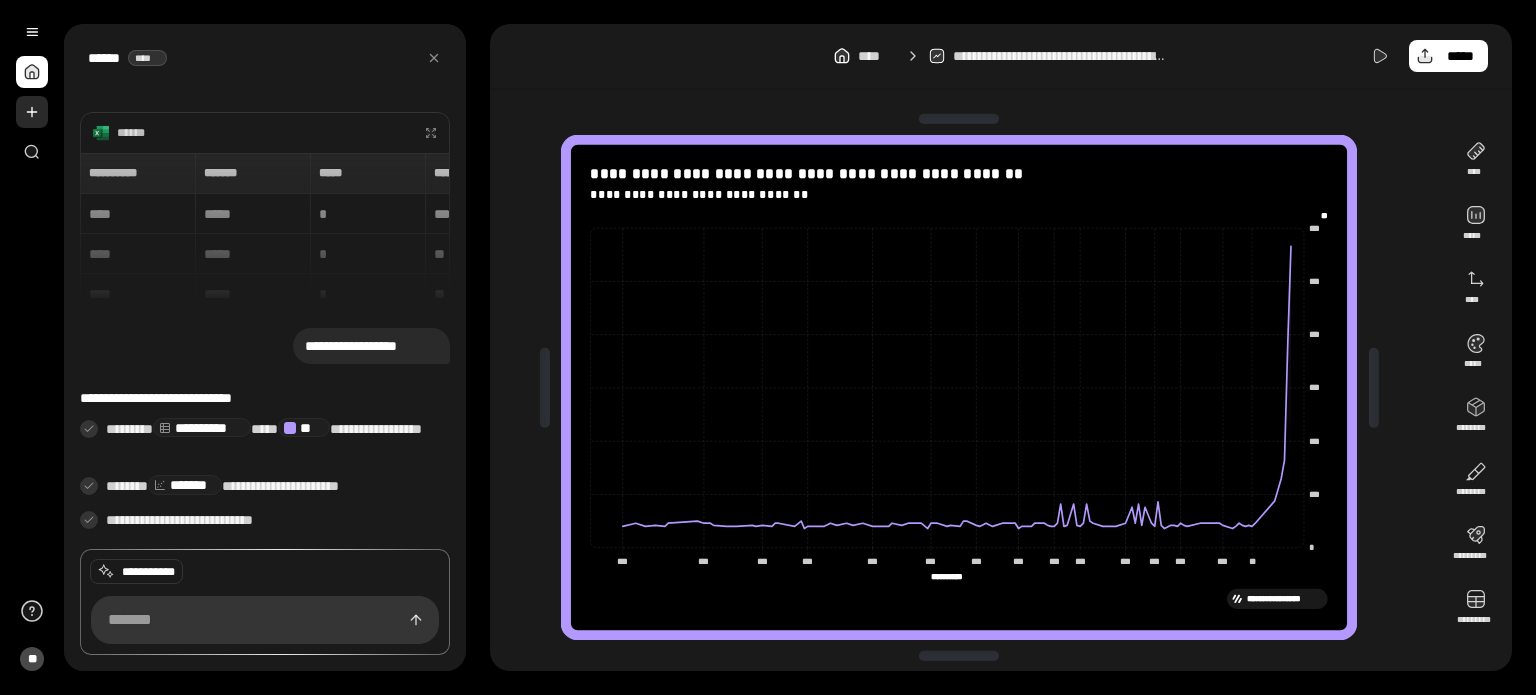 click at bounding box center (32, 112) 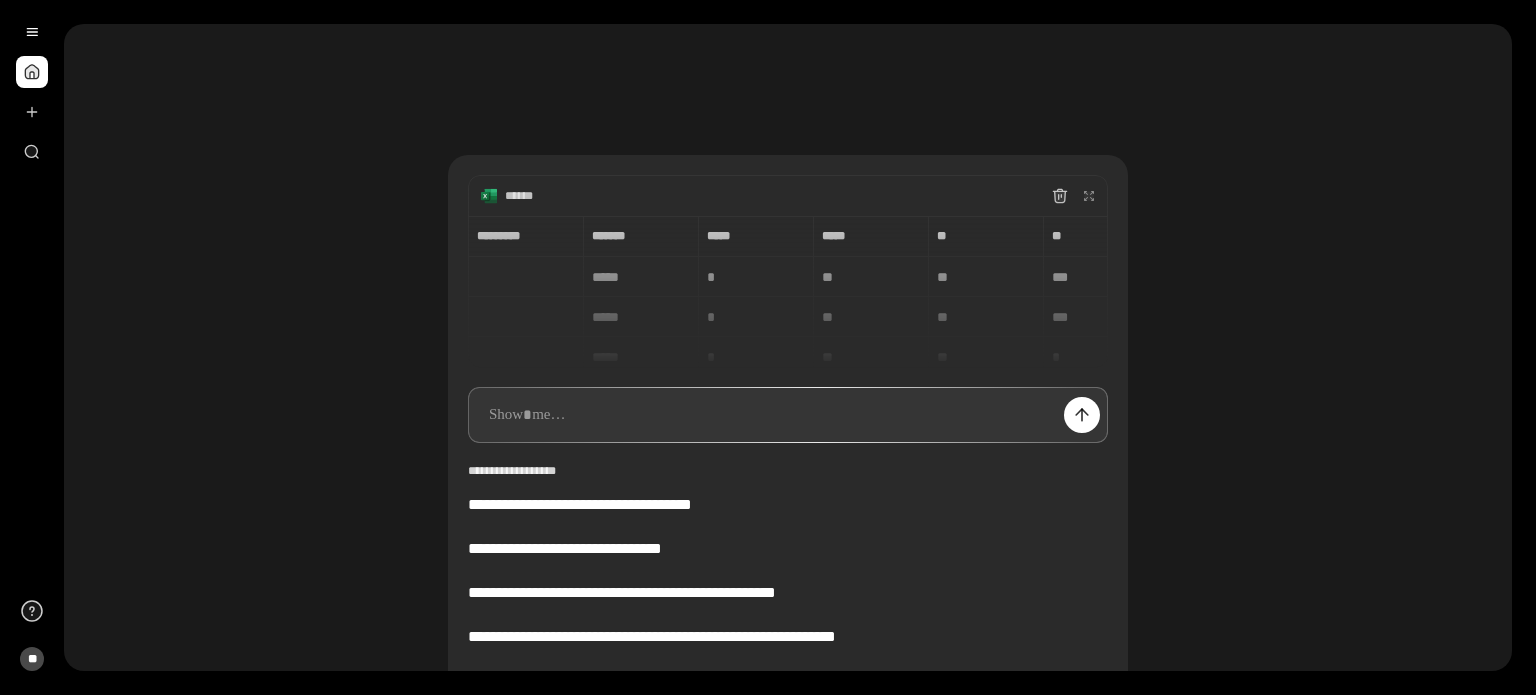 type 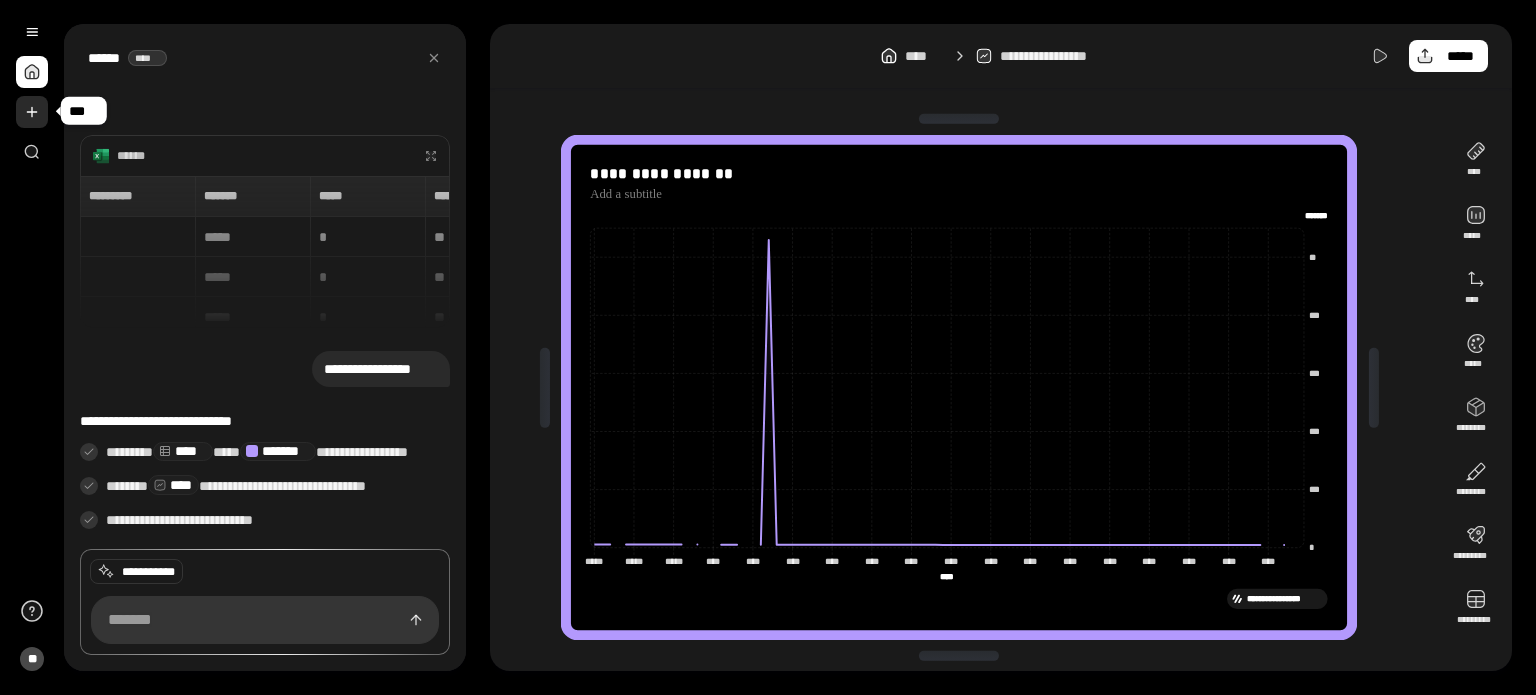 click at bounding box center [32, 112] 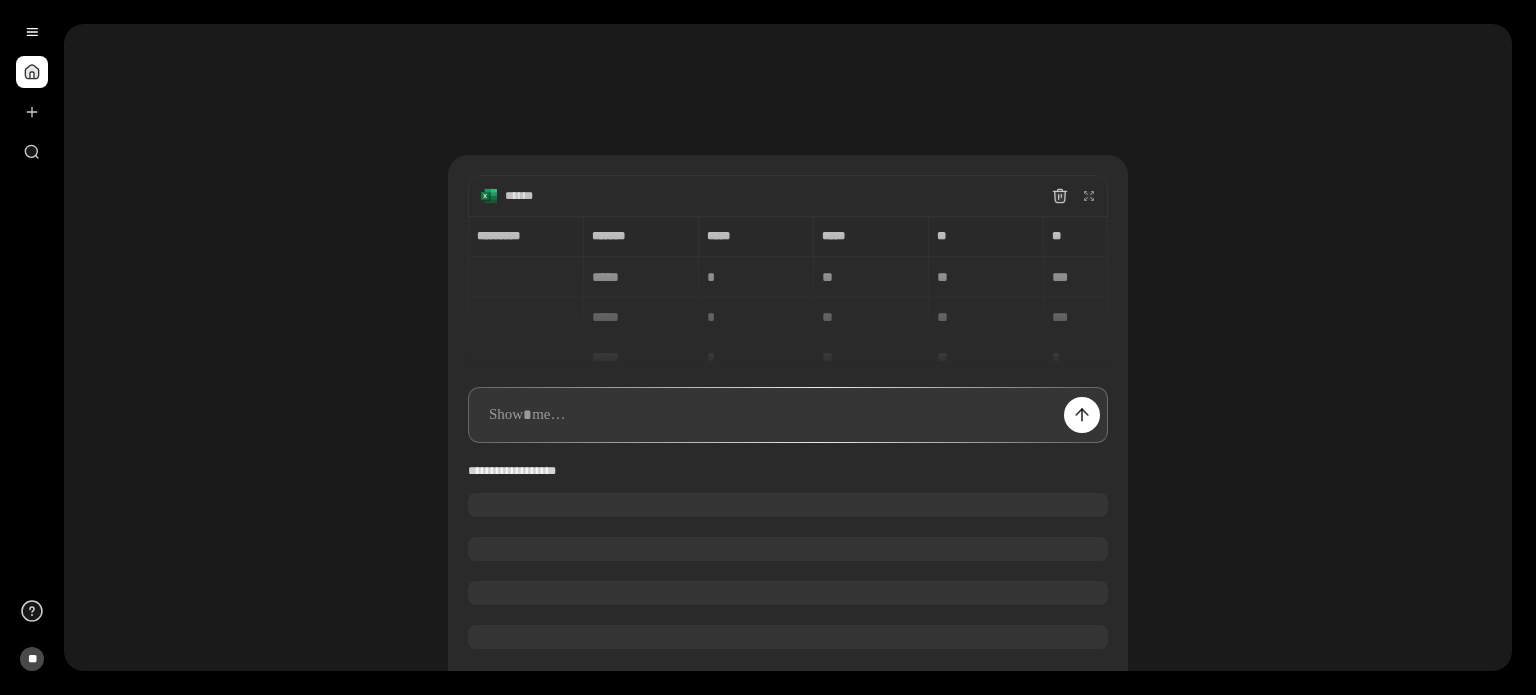type 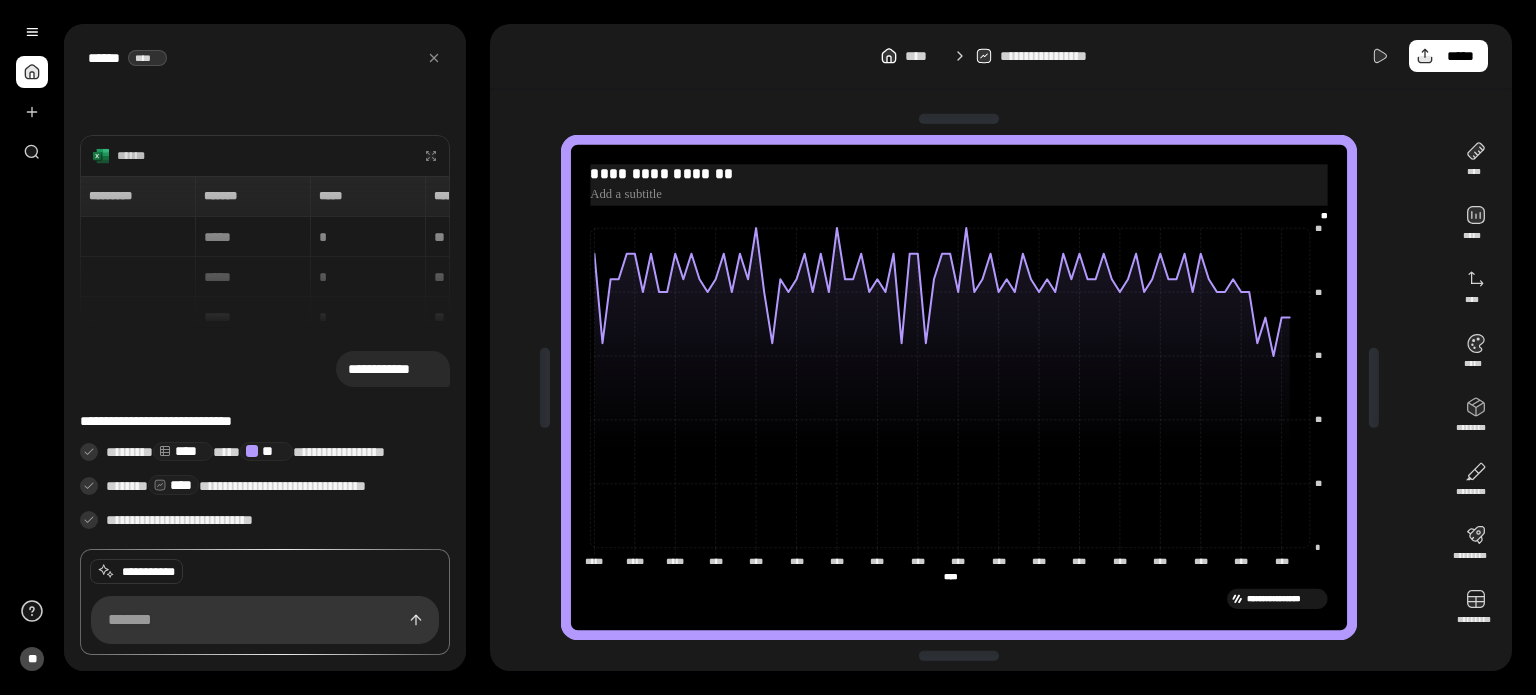 click on "**********" at bounding box center [959, 173] 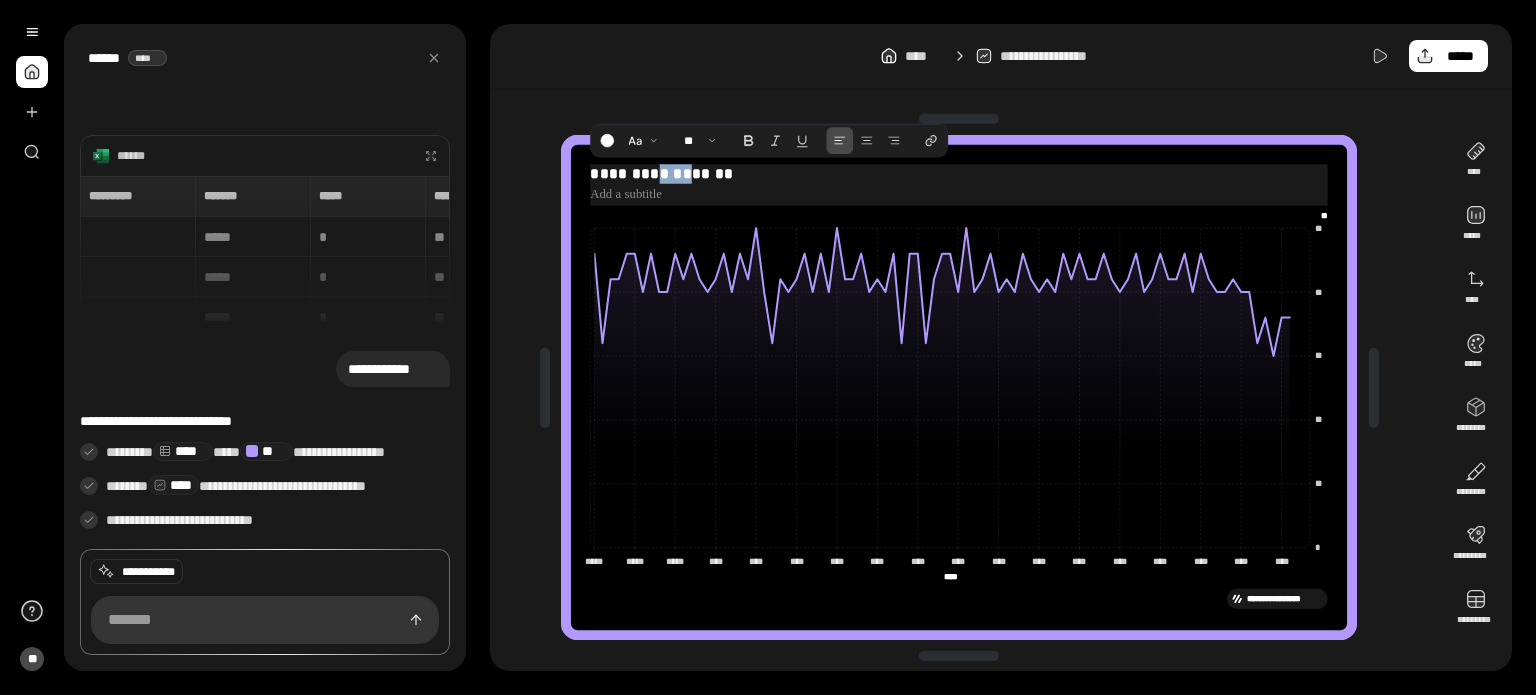 click on "**********" at bounding box center (959, 173) 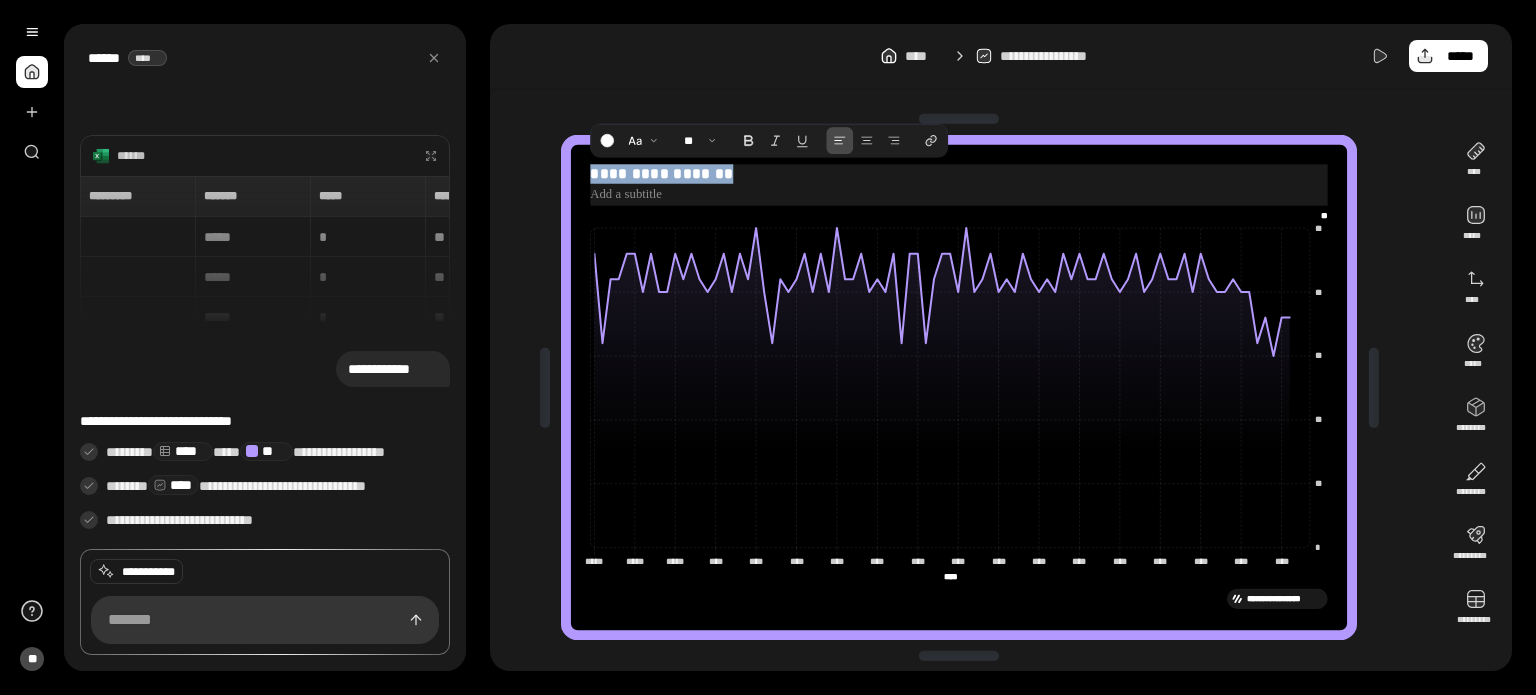 click on "**********" at bounding box center (959, 173) 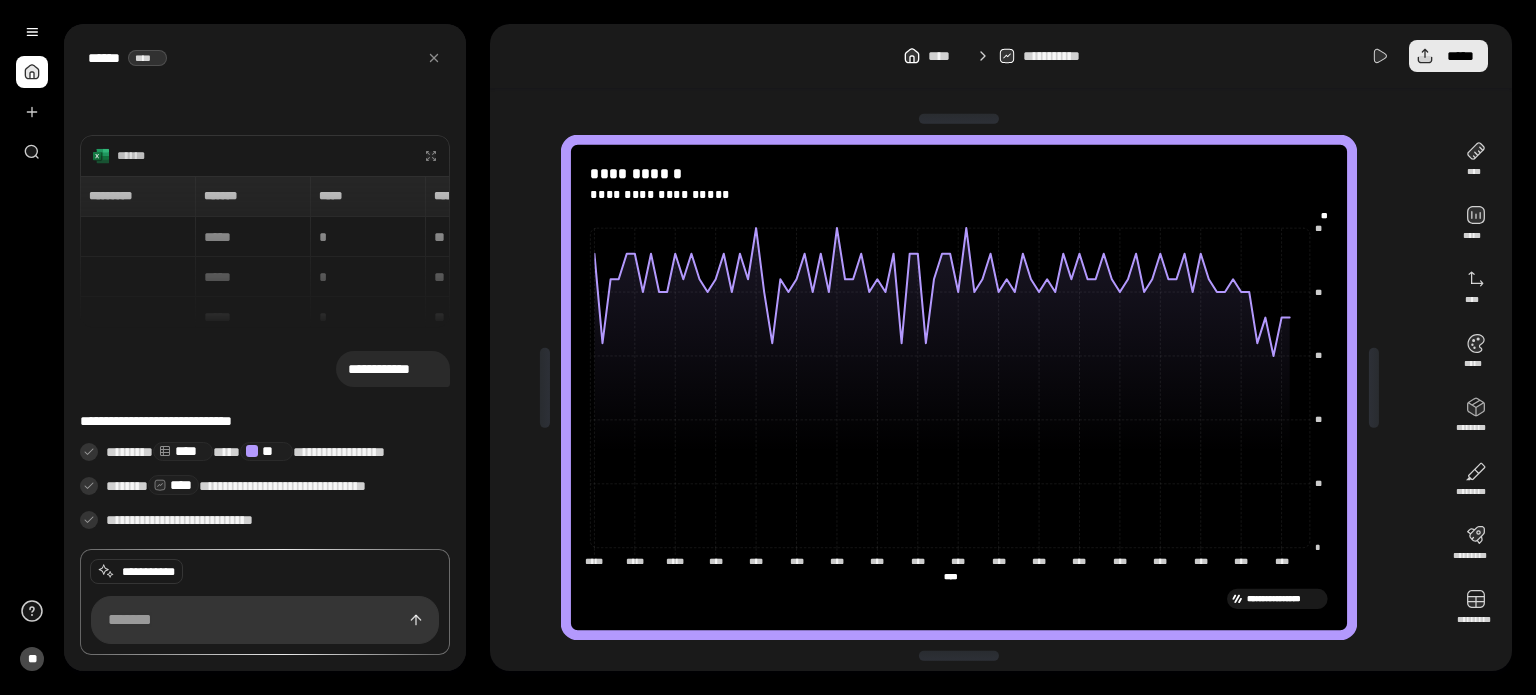 click on "*****" at bounding box center [1460, 56] 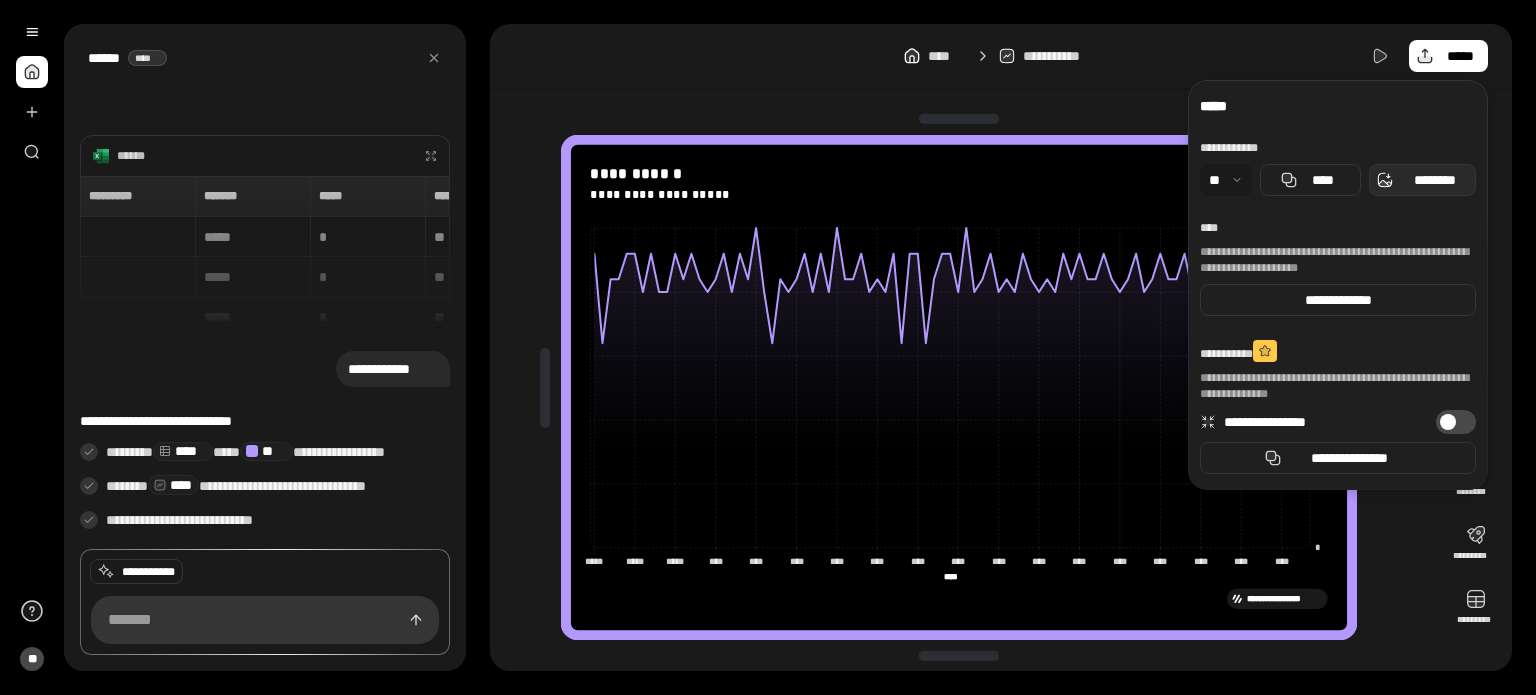 click on "********" at bounding box center [1434, 180] 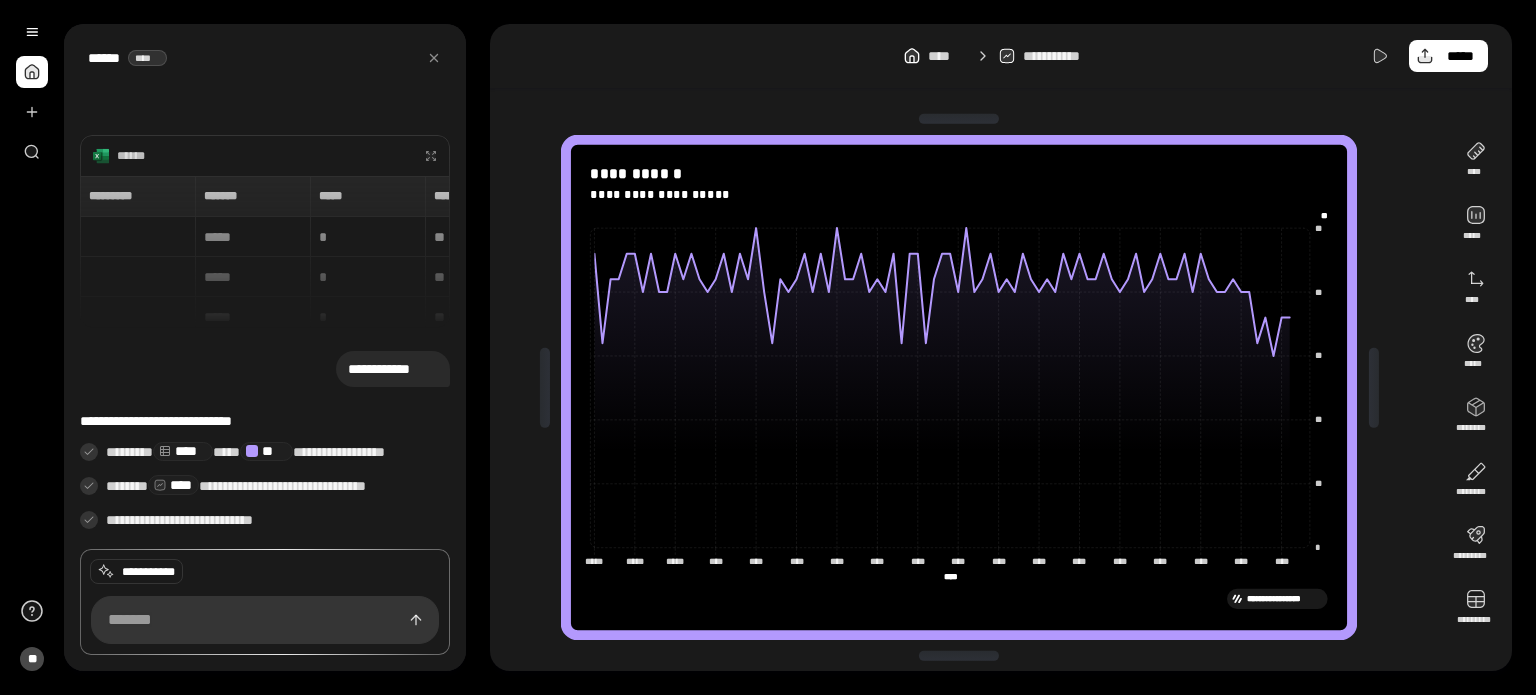 click on "**********" at bounding box center (1001, 56) 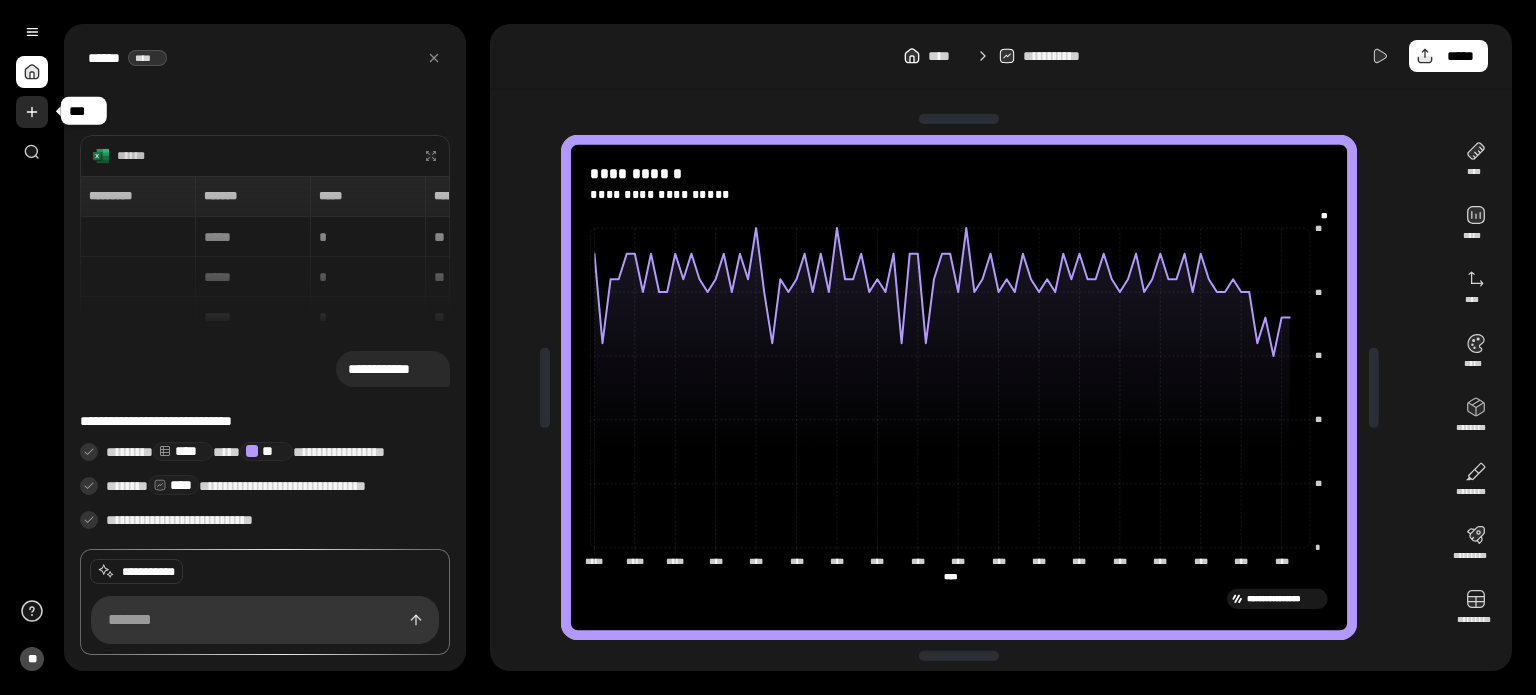 click at bounding box center [32, 112] 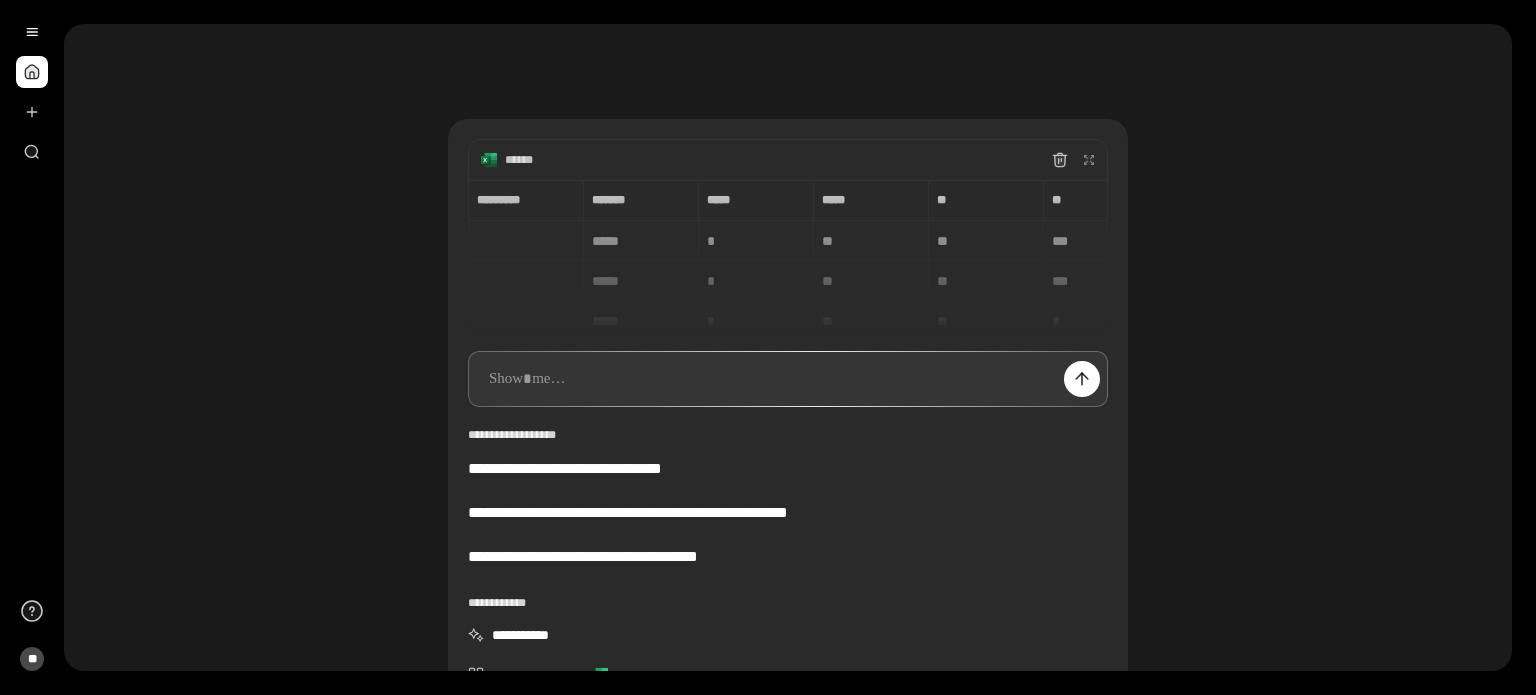 scroll, scrollTop: 31, scrollLeft: 0, axis: vertical 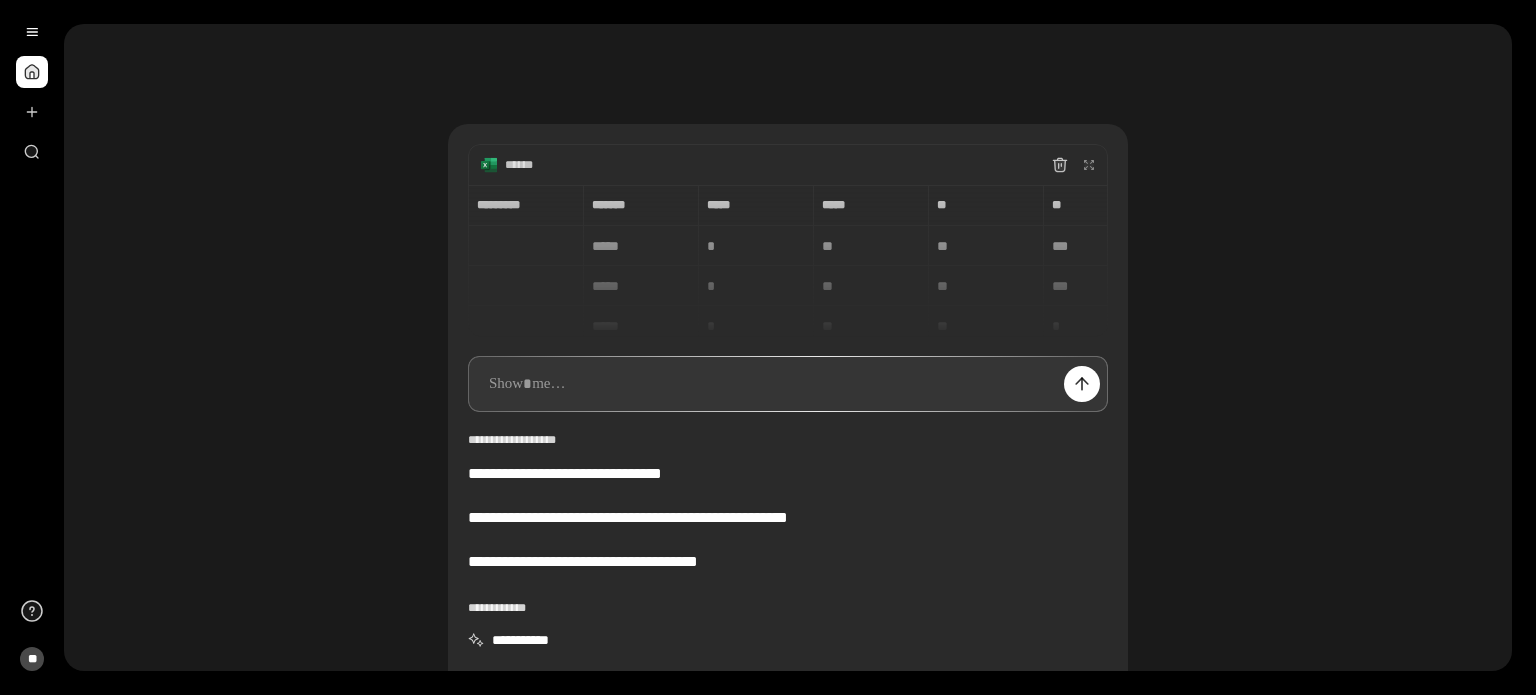 type 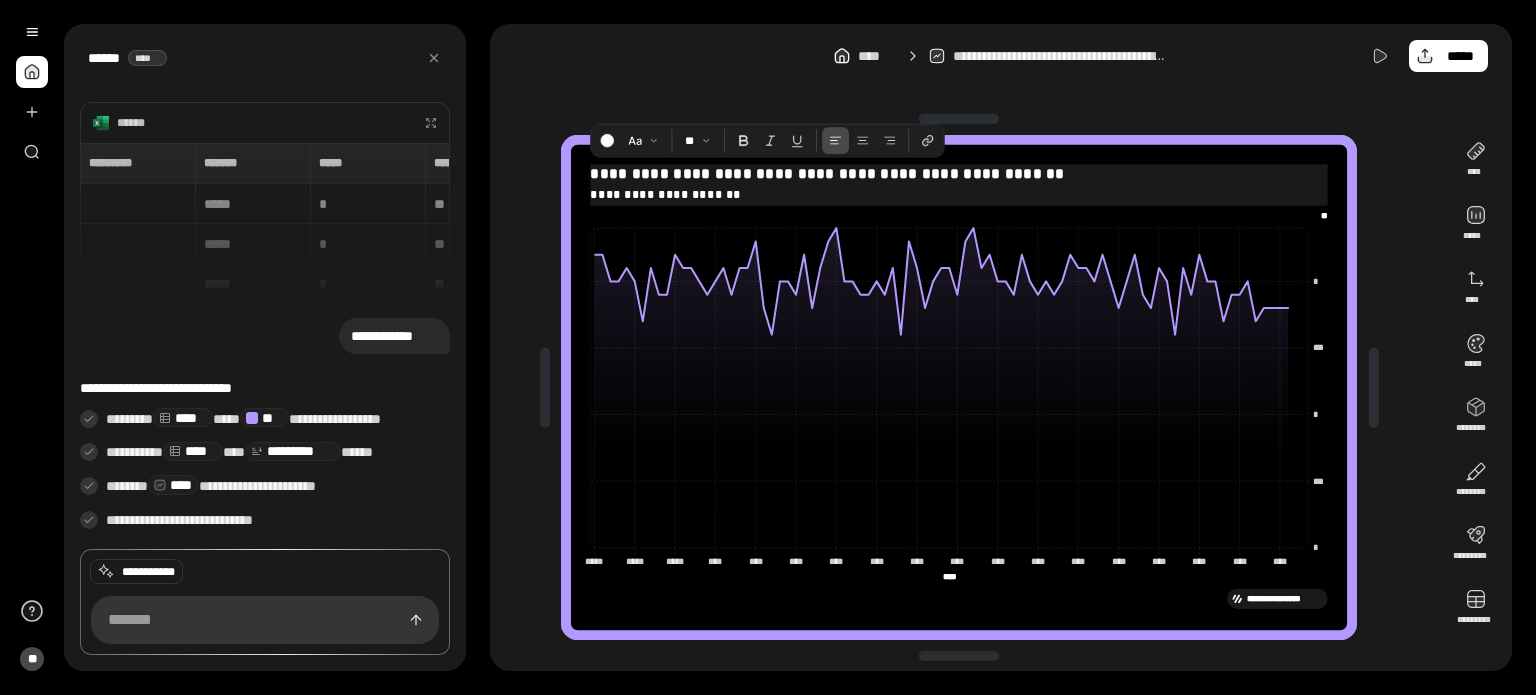 click on "**********" at bounding box center [959, 173] 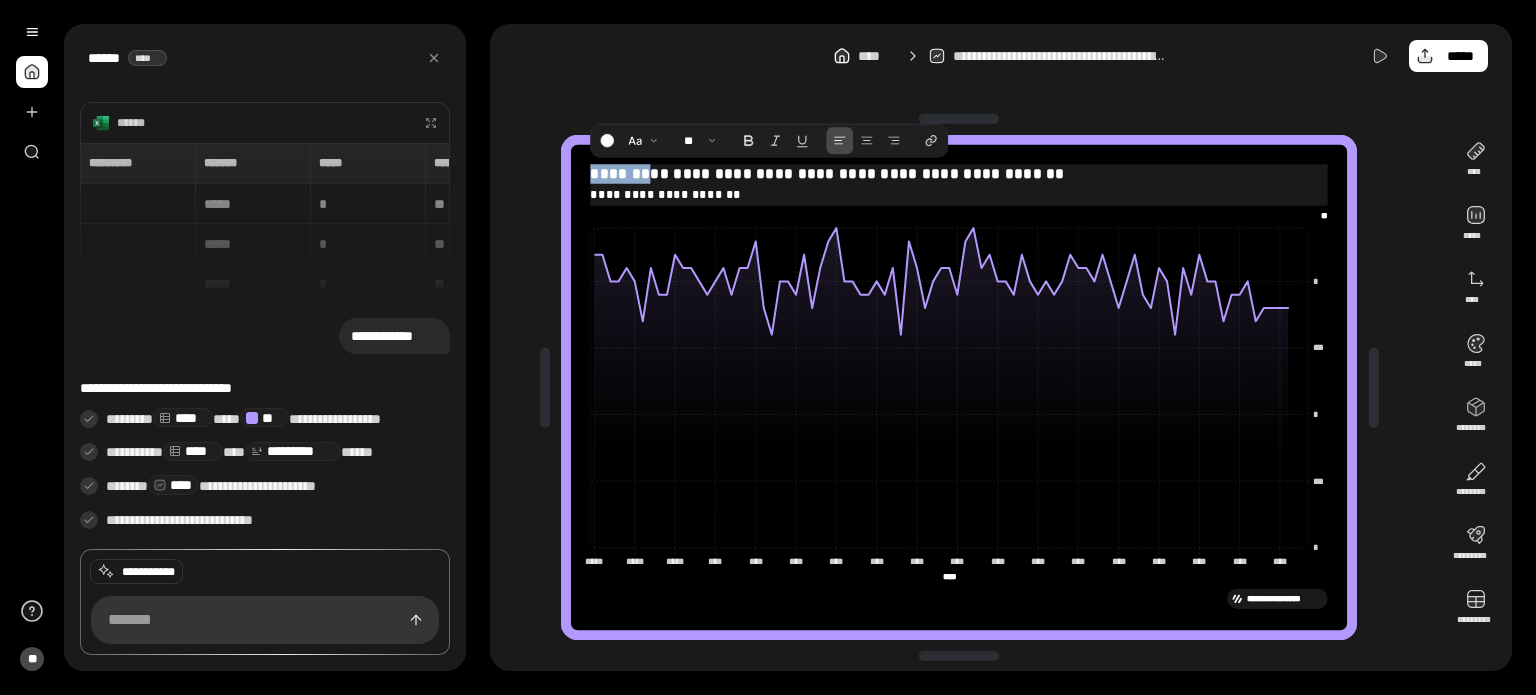 click on "**********" at bounding box center (959, 173) 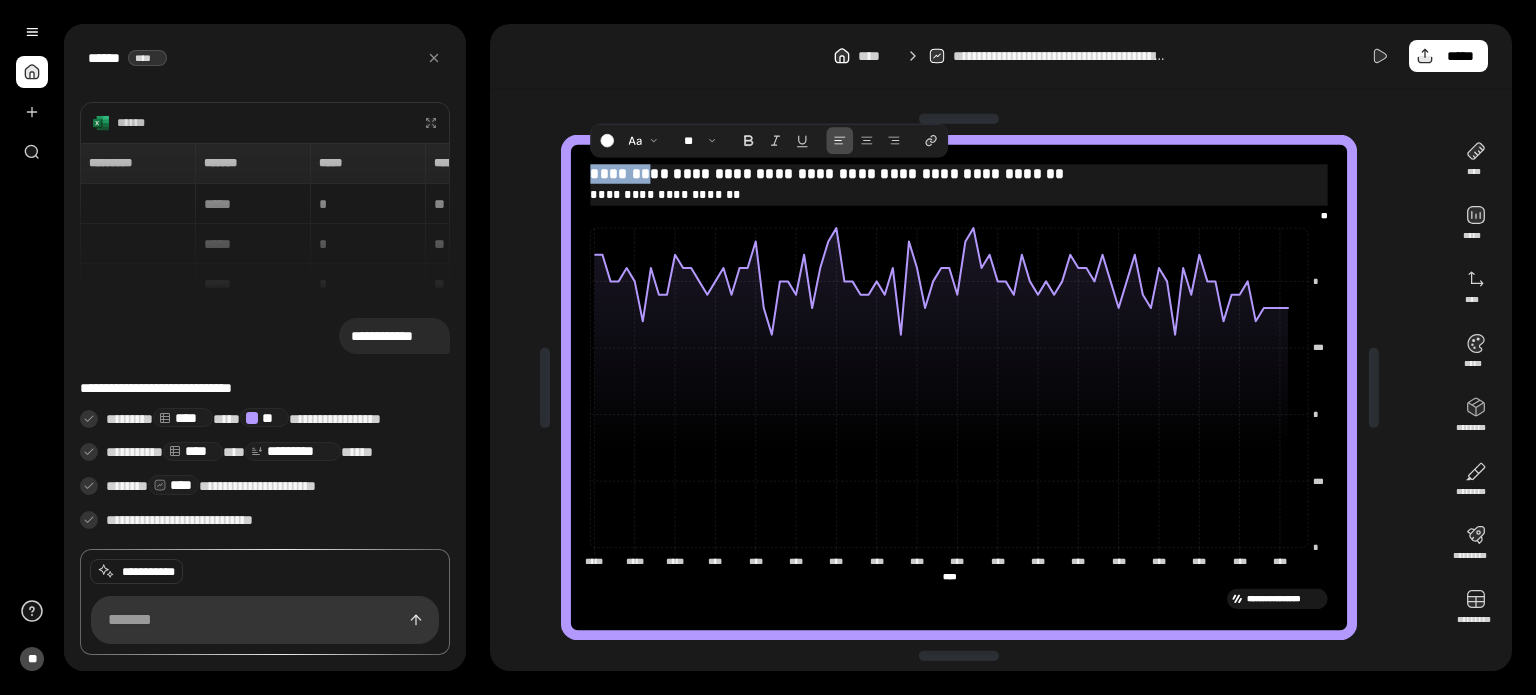 type 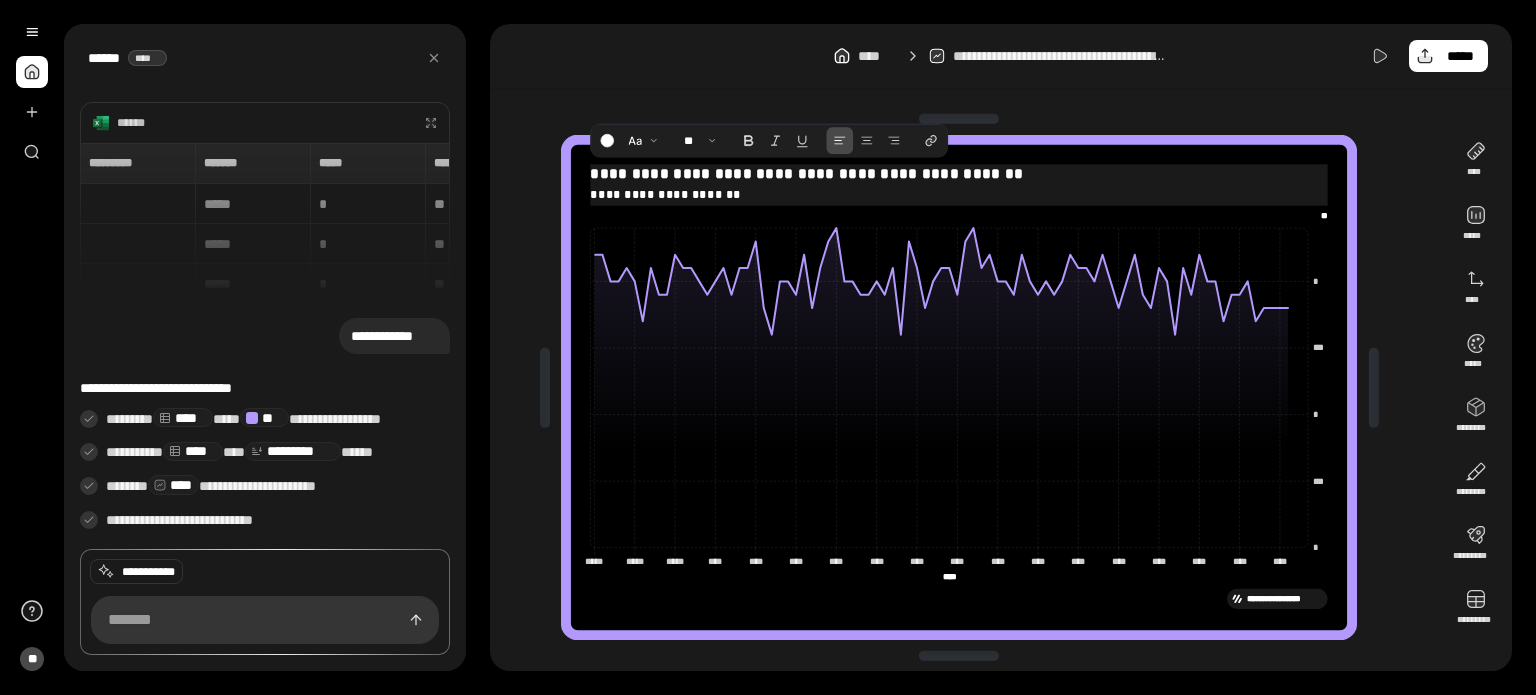 click on "**********" at bounding box center [959, 173] 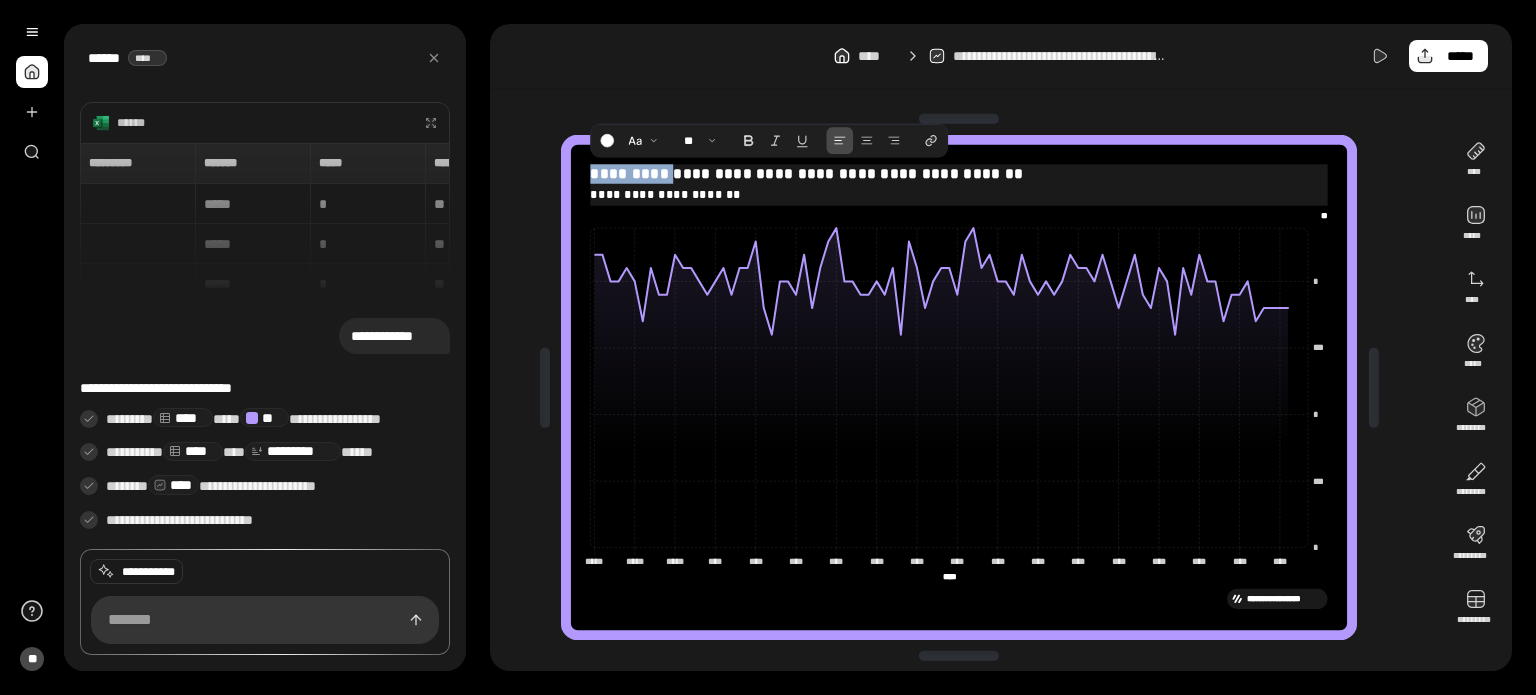 click on "**********" at bounding box center (959, 173) 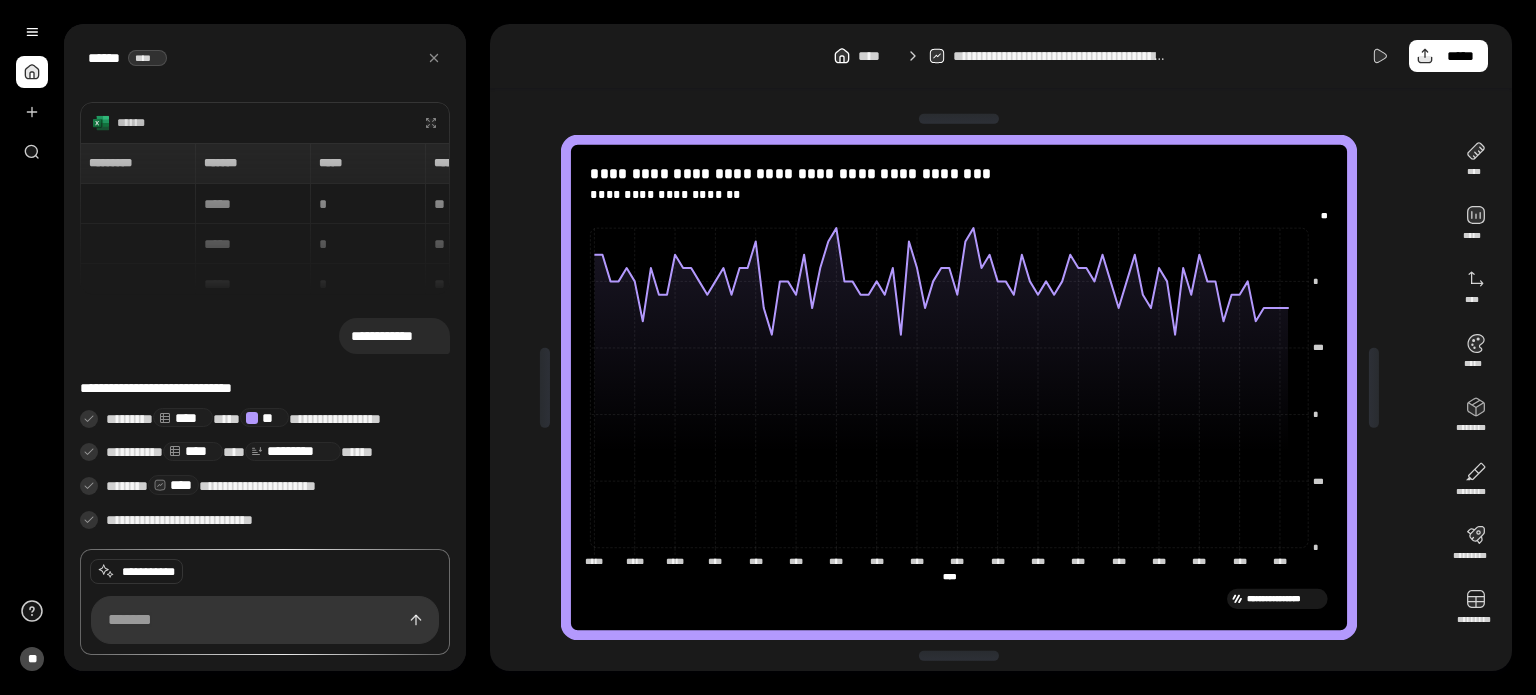 click on "**********" at bounding box center (967, 387) 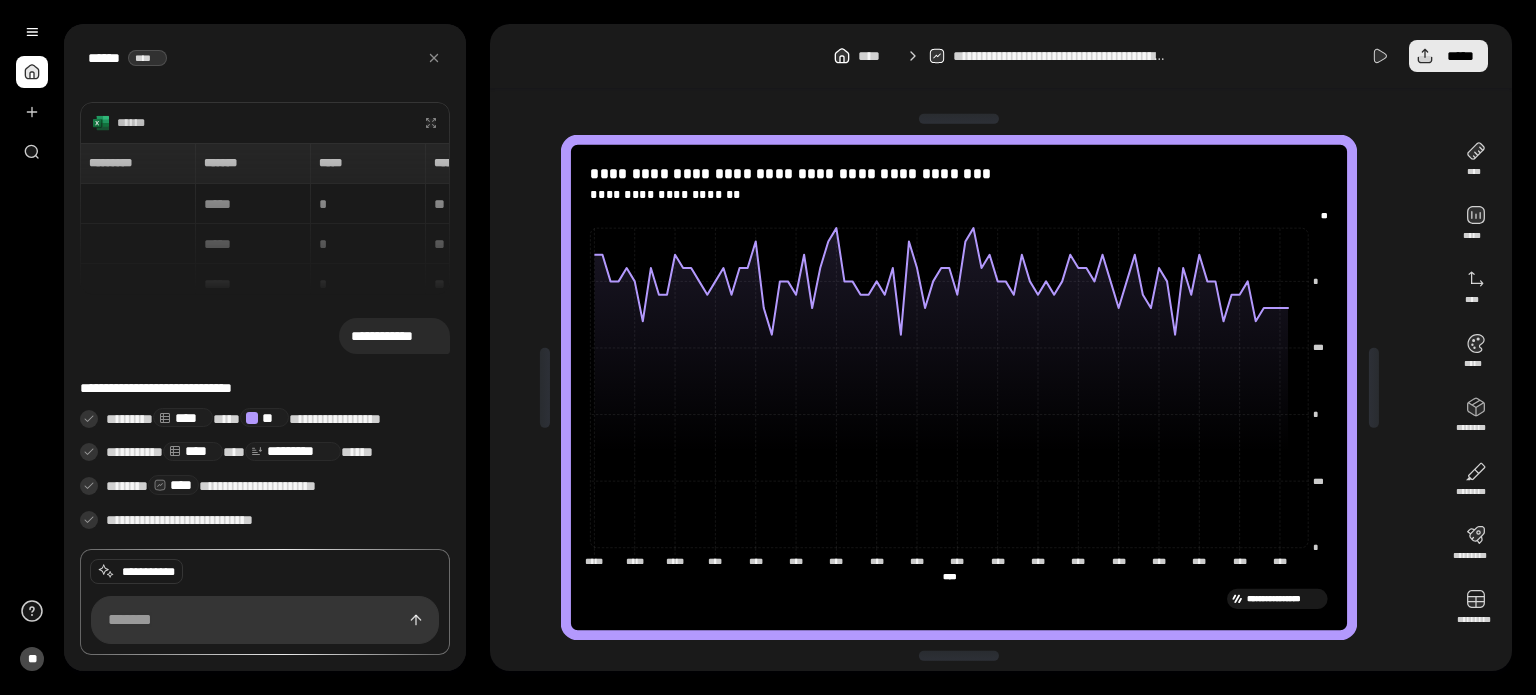 click on "*****" at bounding box center (1448, 56) 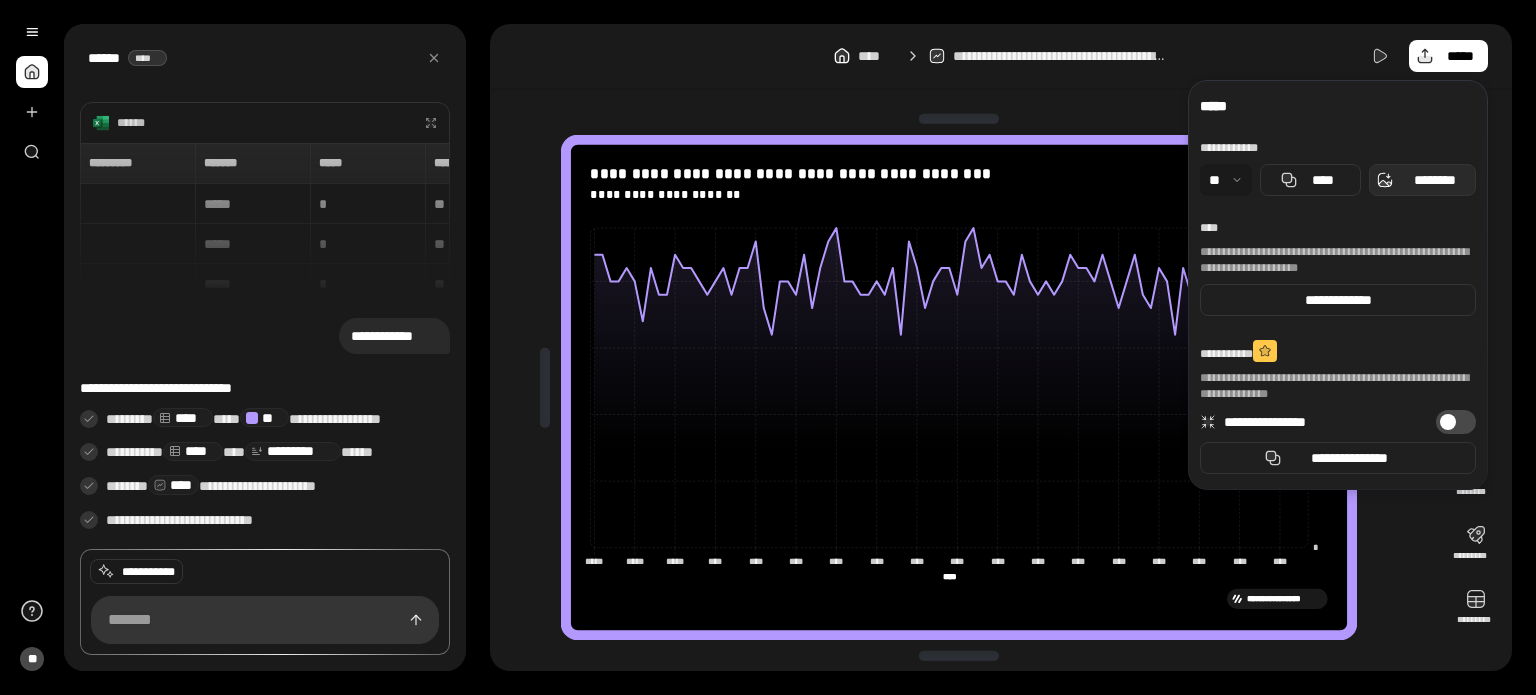 click on "********" at bounding box center [1434, 180] 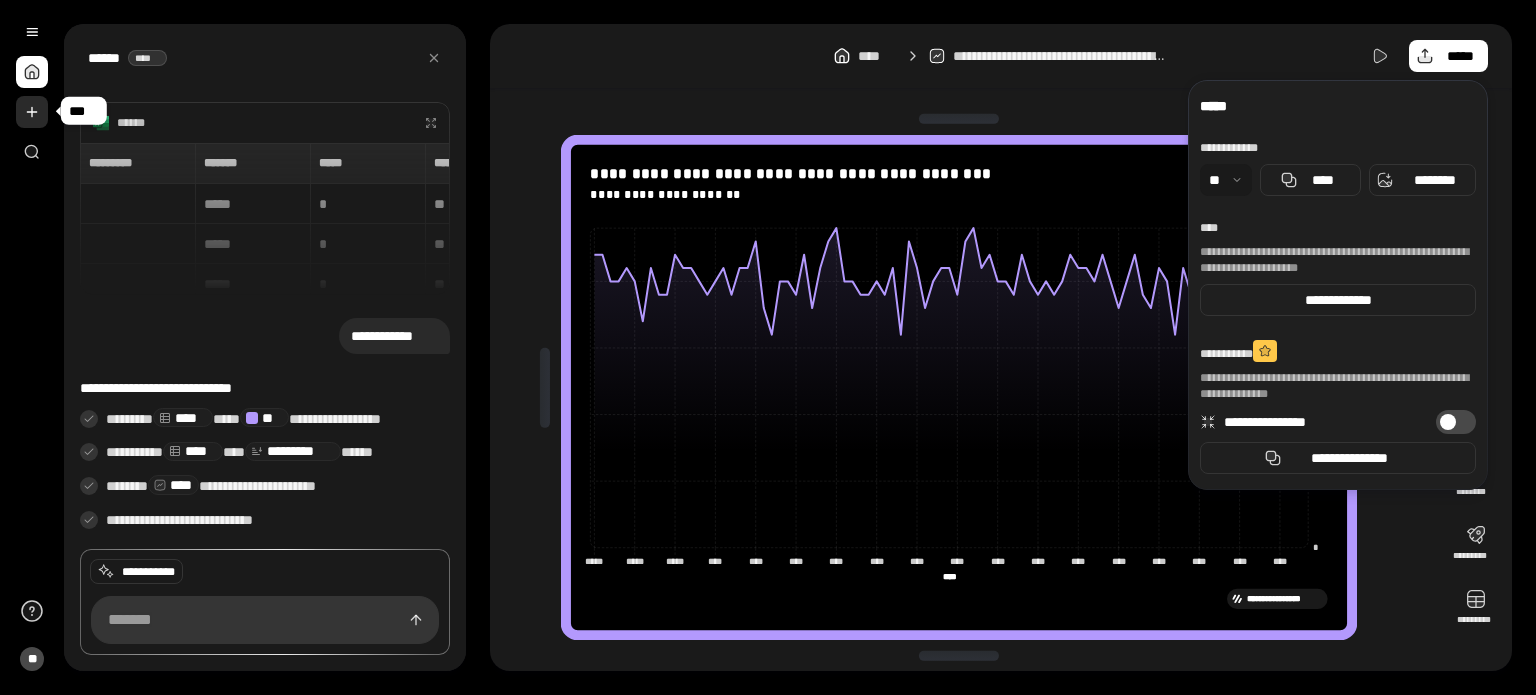 click at bounding box center [32, 112] 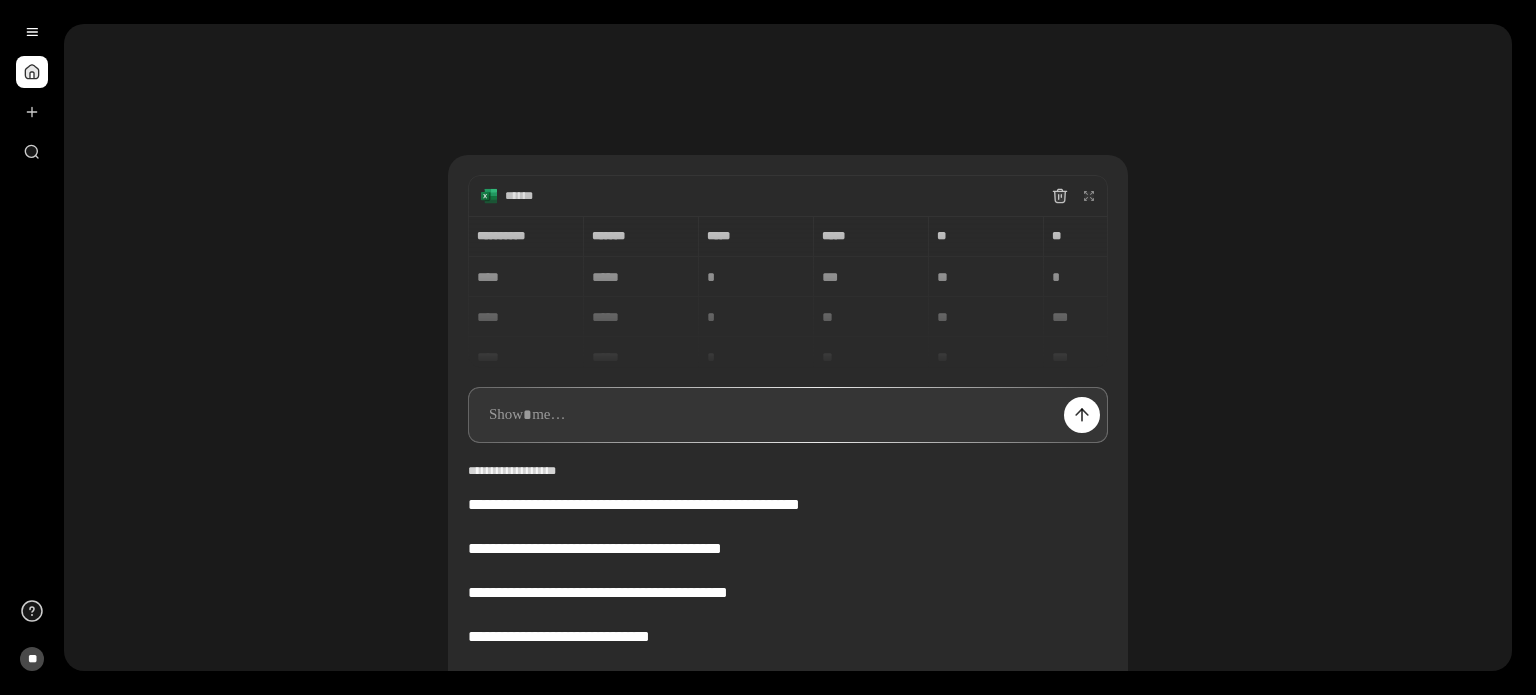 type 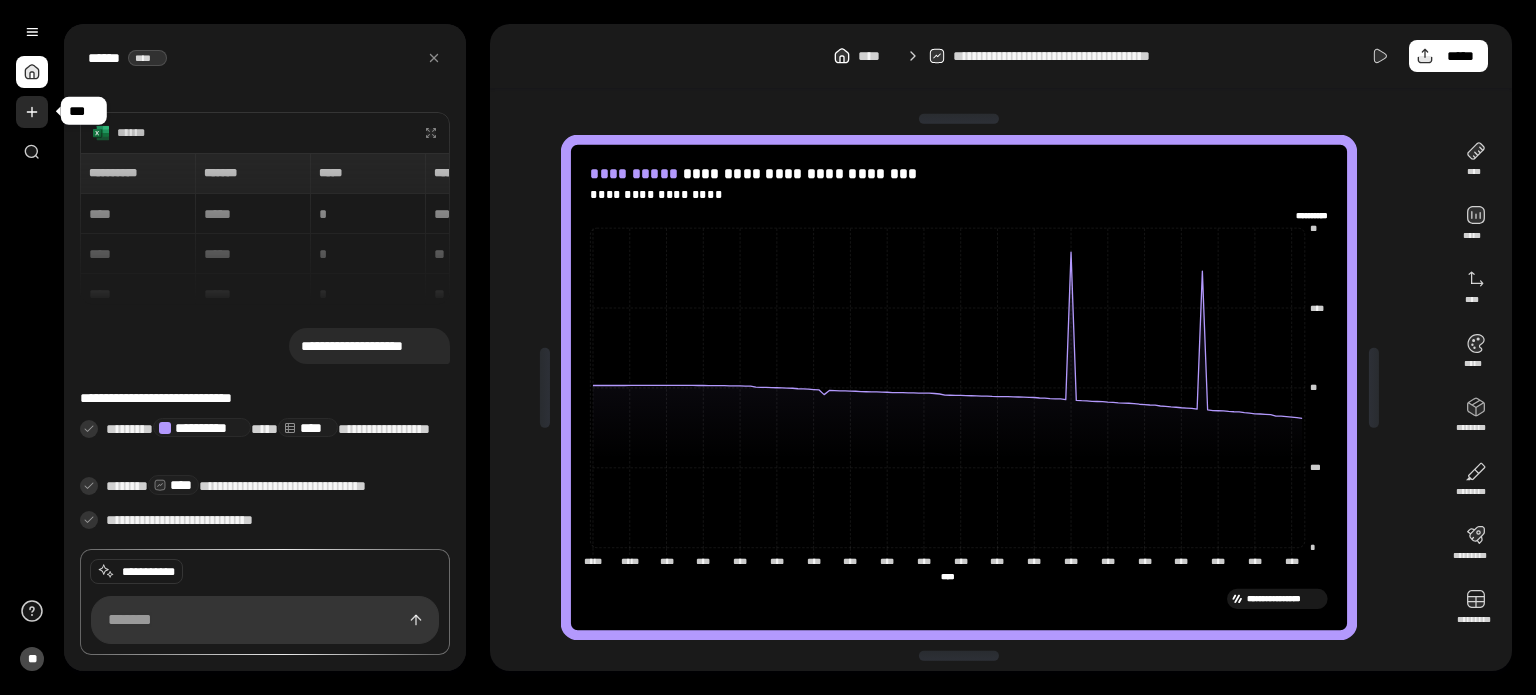 click at bounding box center (32, 112) 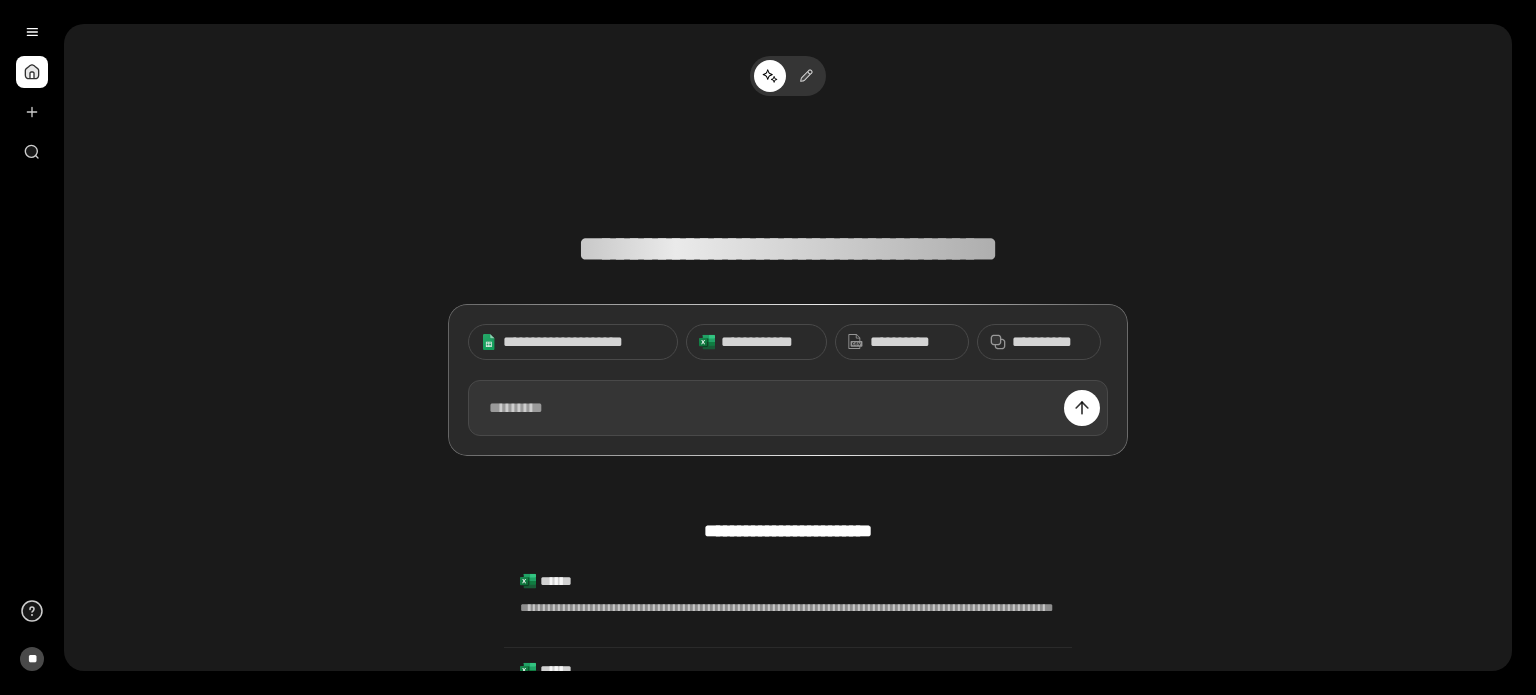 type 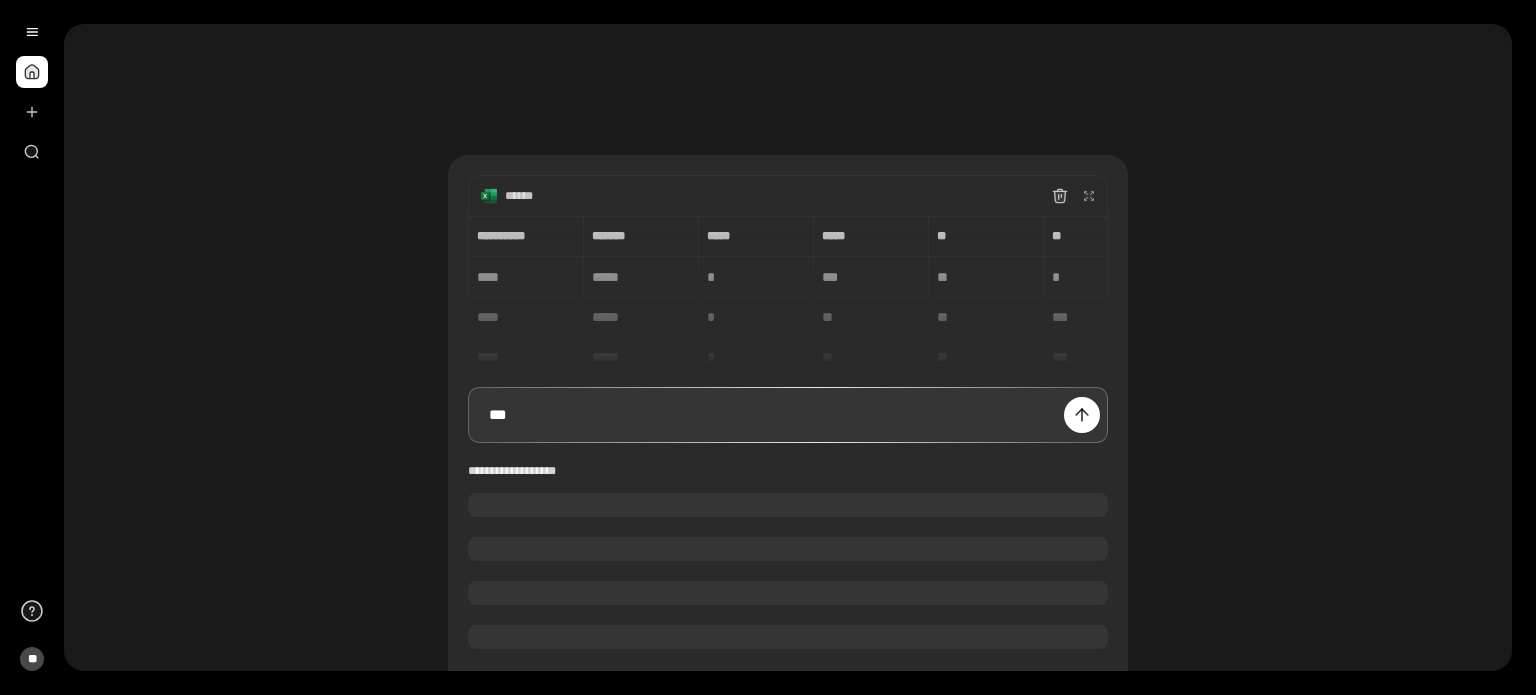 type 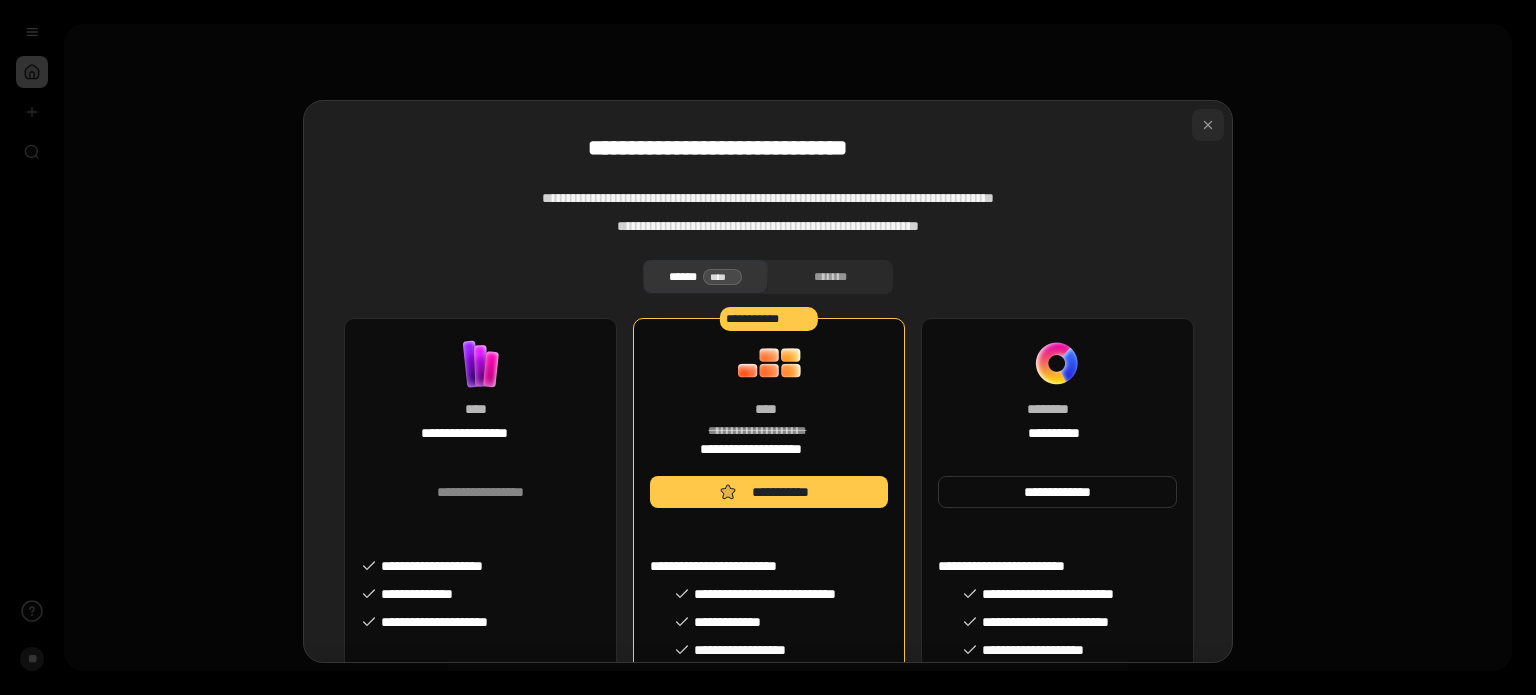 click at bounding box center [1208, 125] 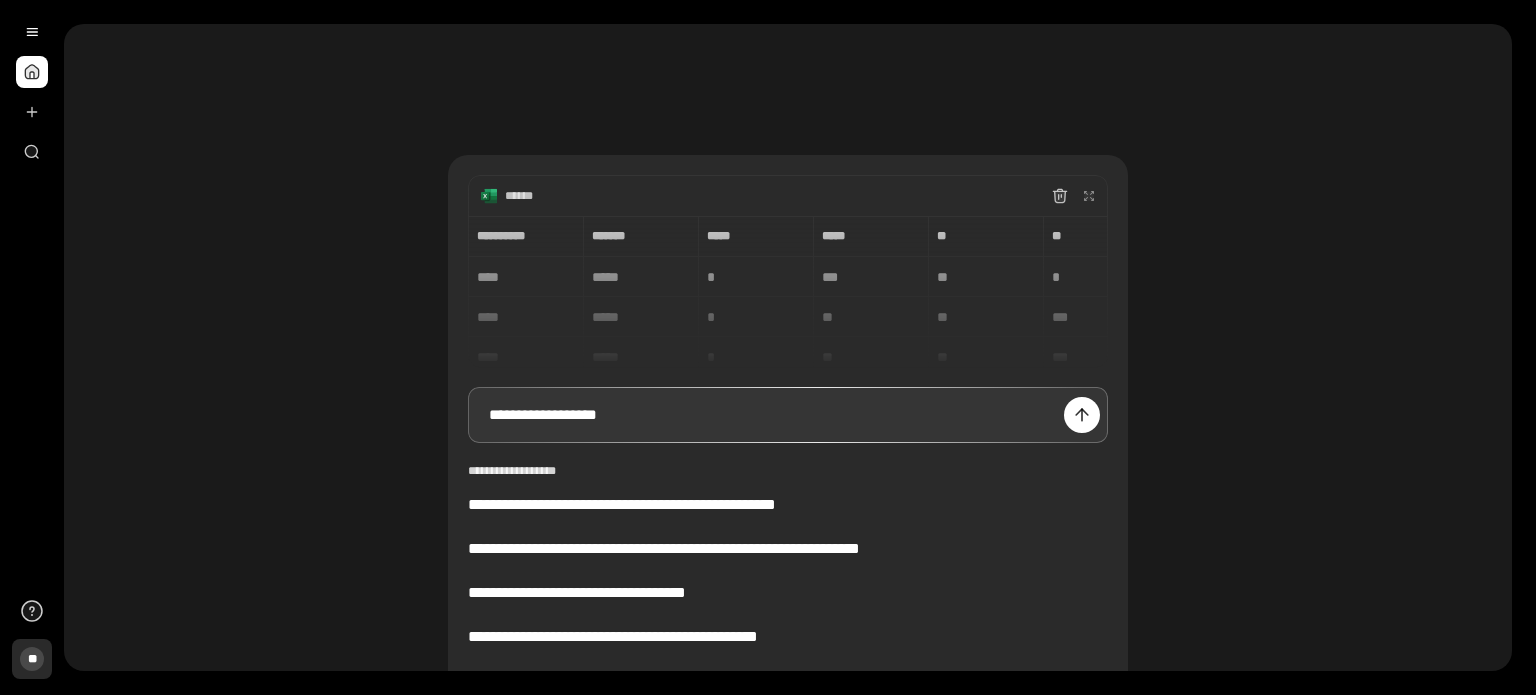 click on "**" at bounding box center [32, 659] 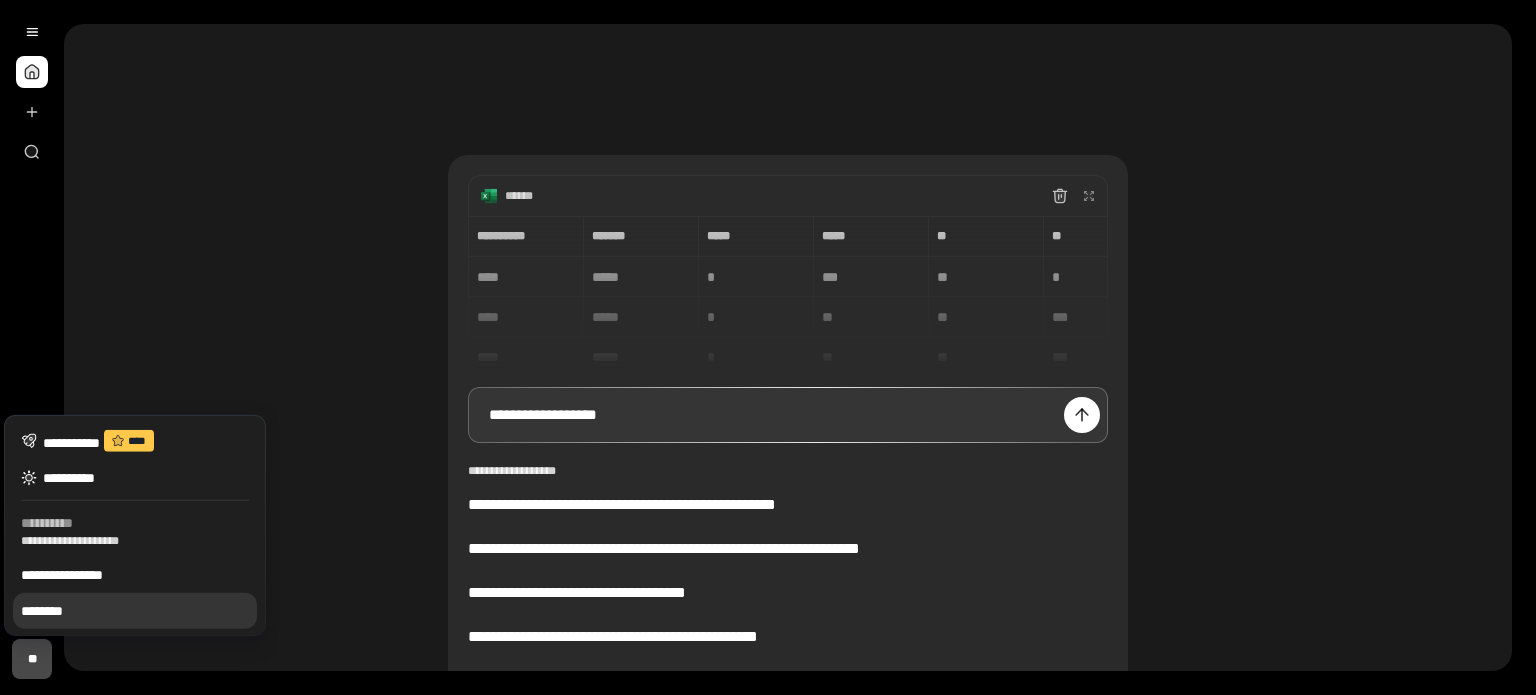click on "********" at bounding box center [135, 611] 